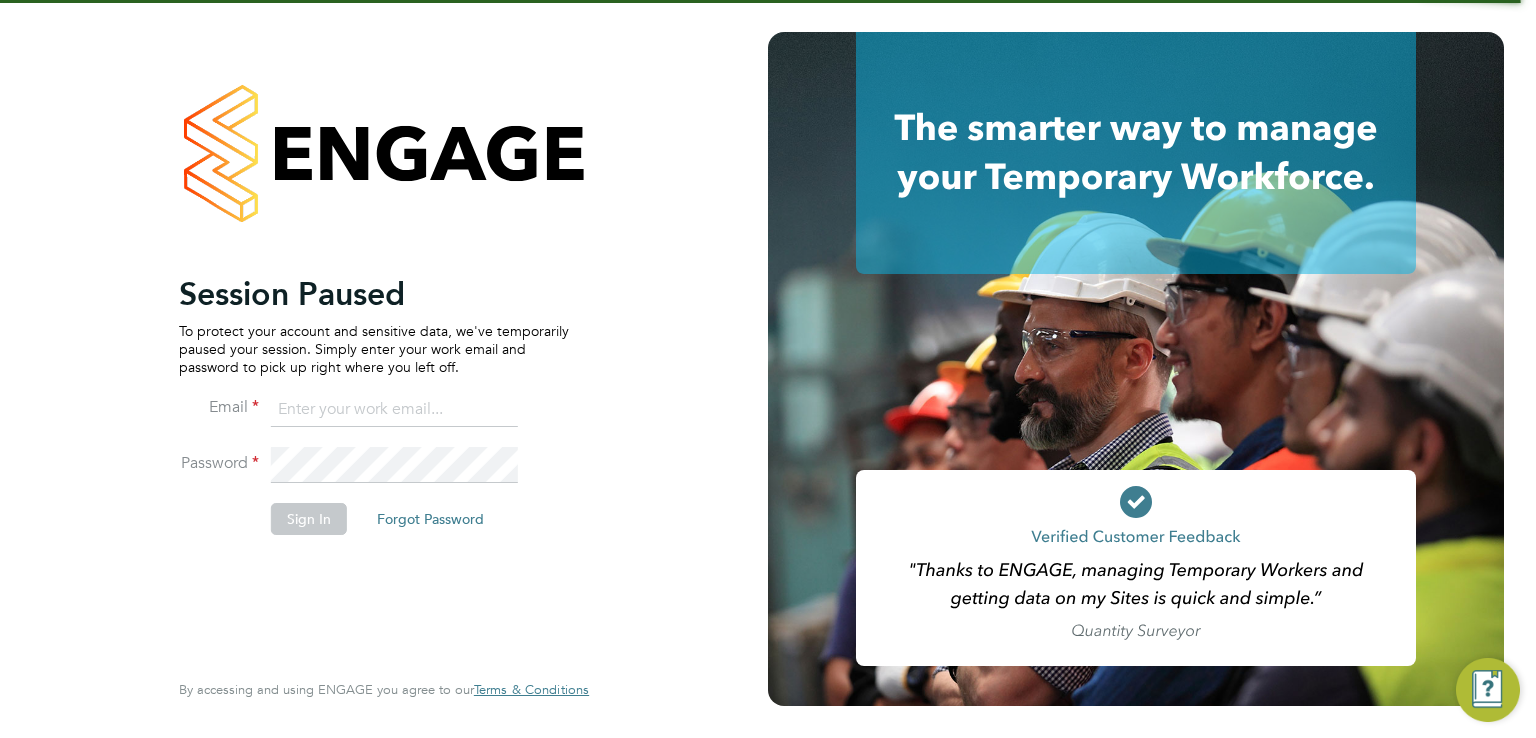 scroll, scrollTop: 0, scrollLeft: 0, axis: both 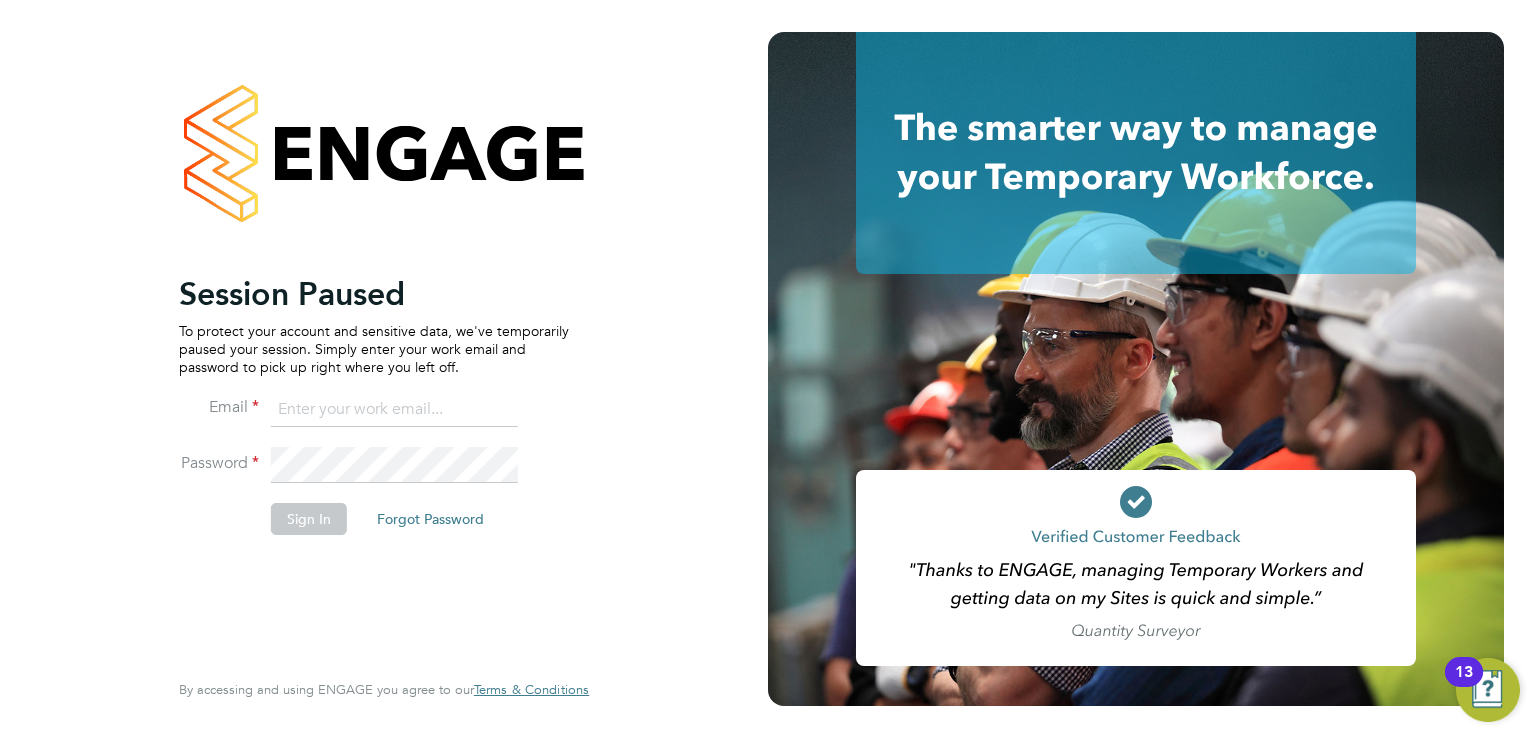 type on "[EMAIL]" 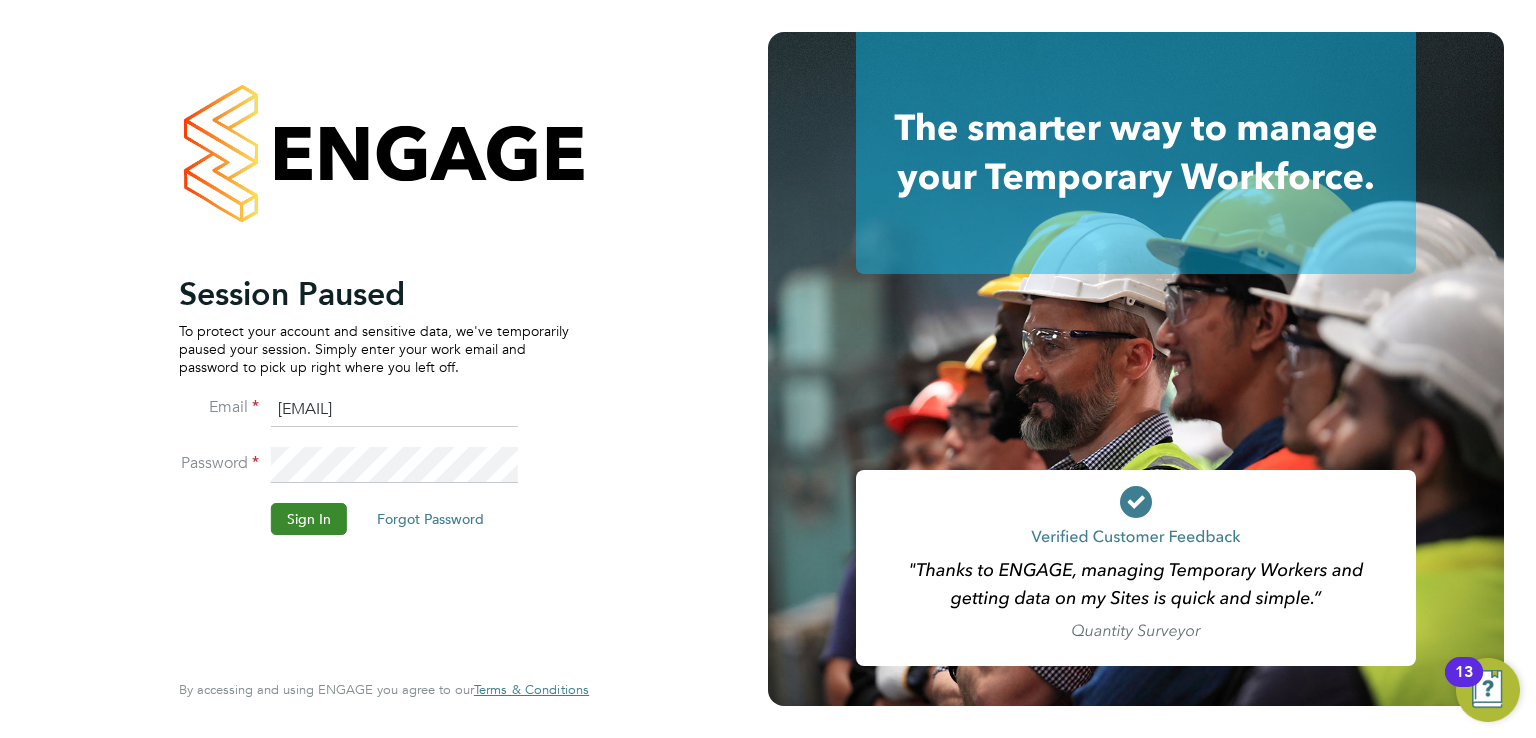 click on "Sign In" 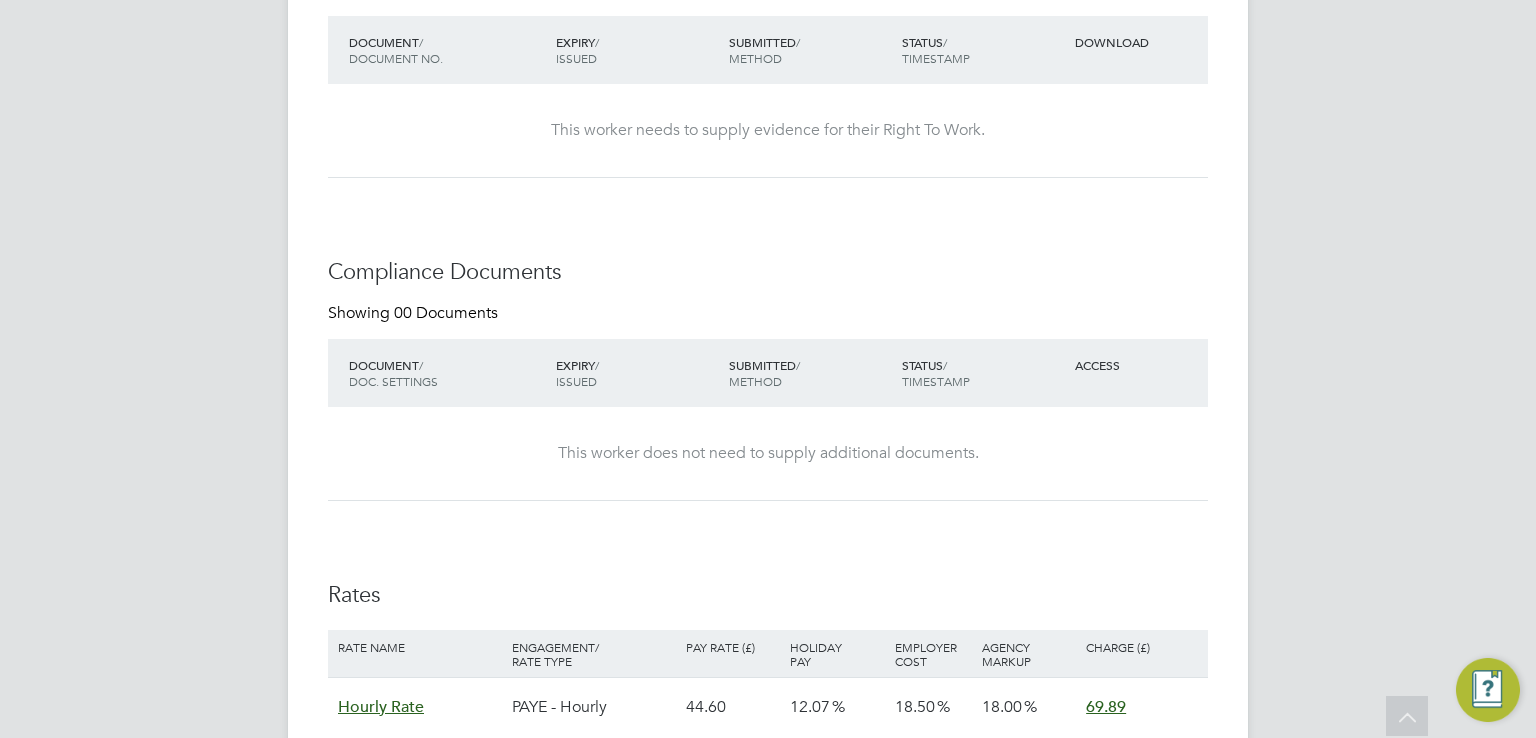 scroll, scrollTop: 810, scrollLeft: 0, axis: vertical 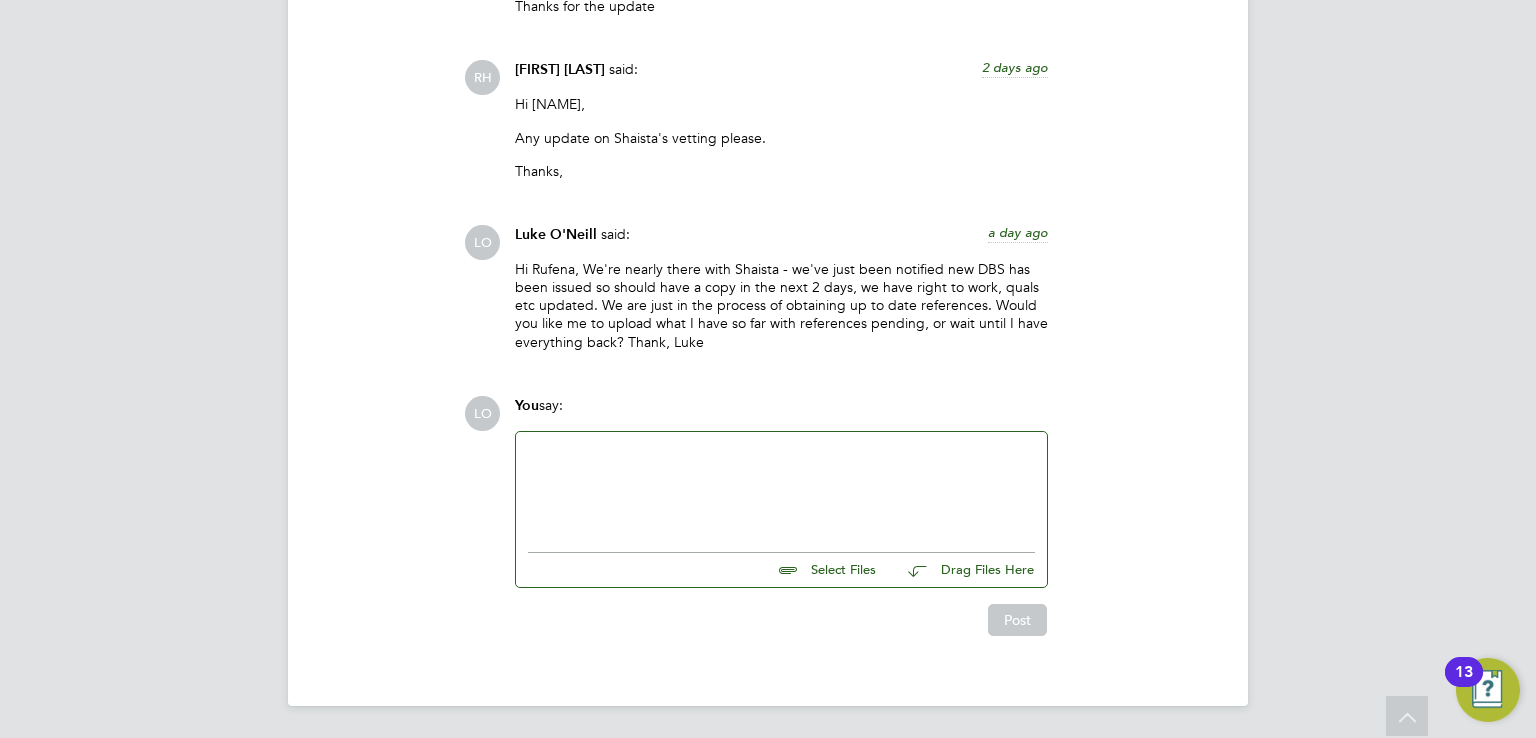 click 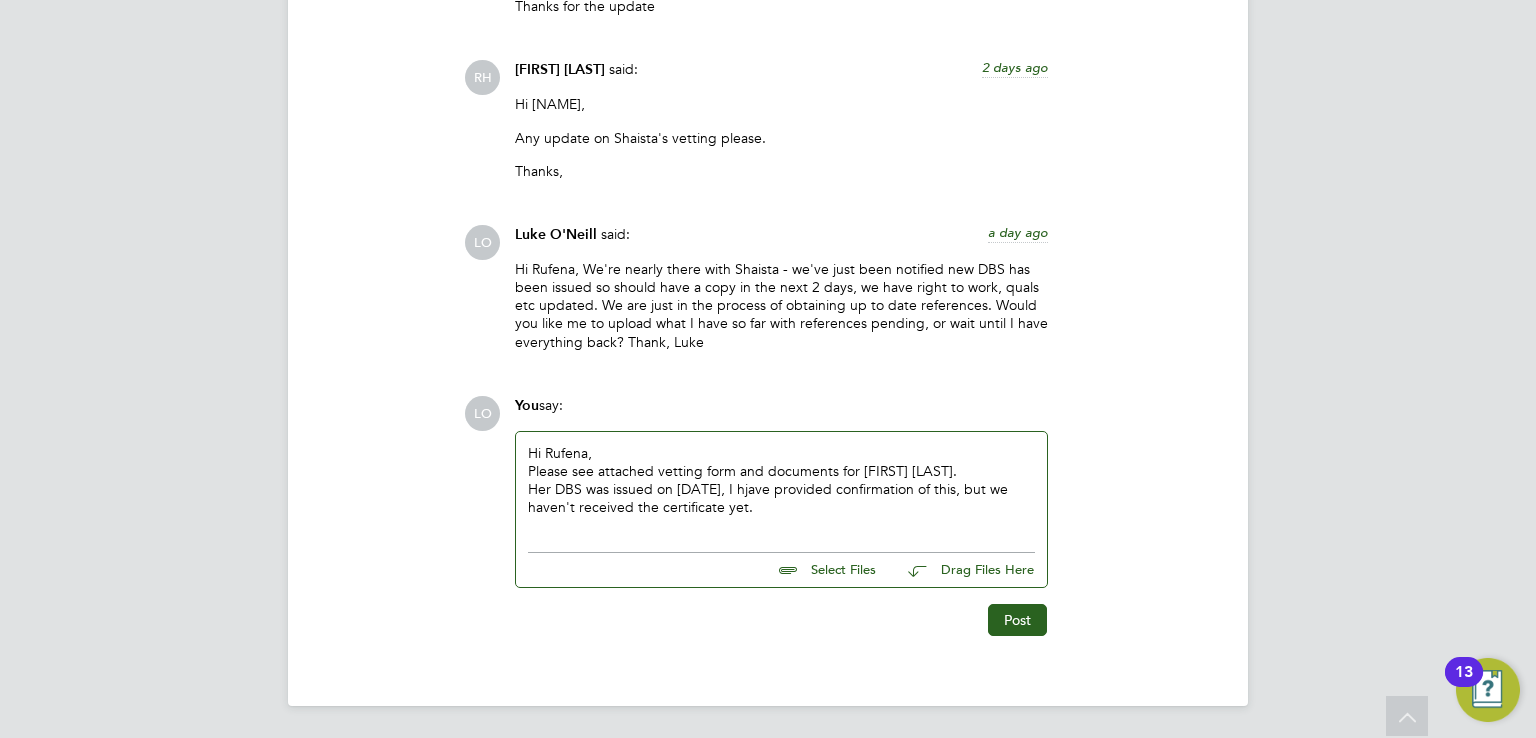 click on "Her DBS was issued on [DATE], I hjave provided confirmation of this, but we haven't received the certificate yet." 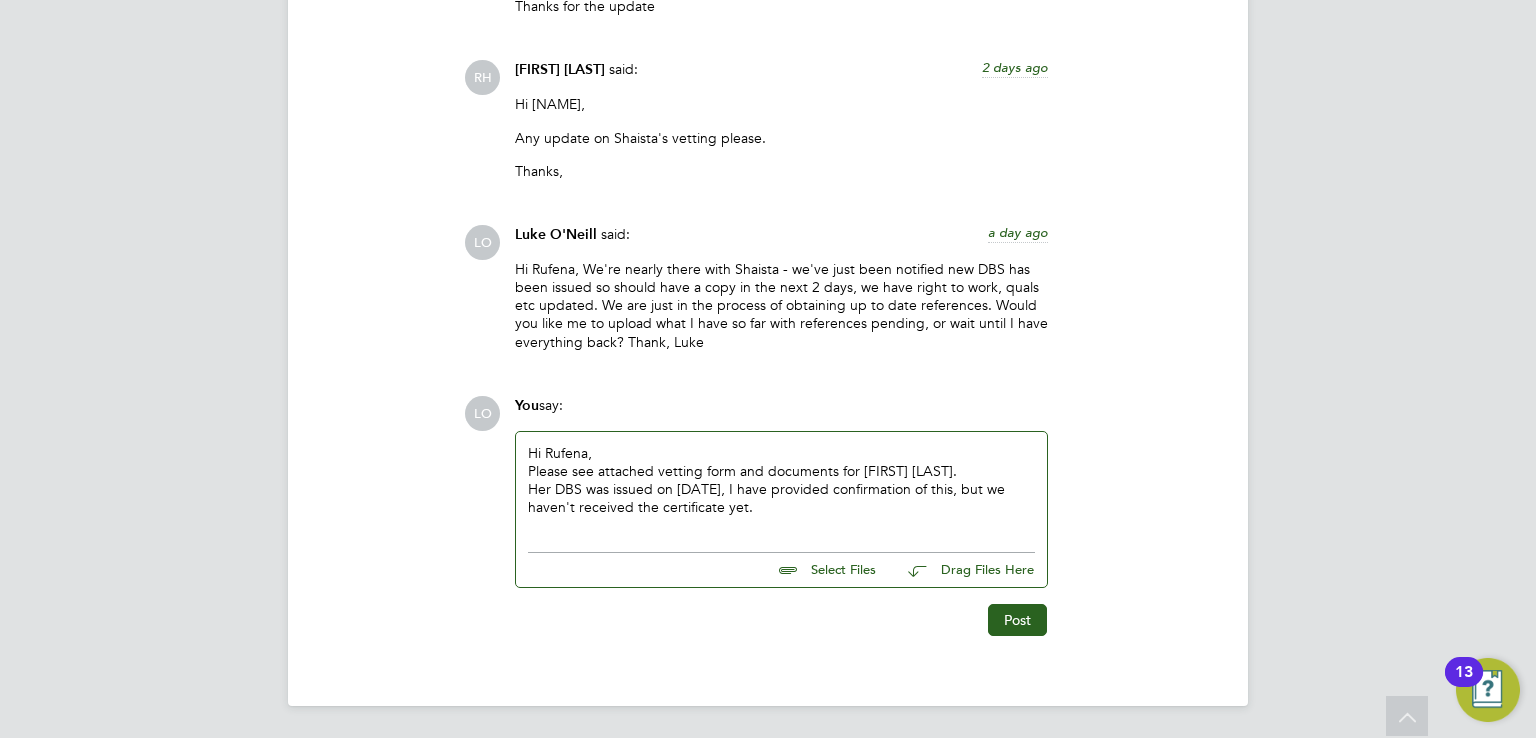 click on "Her DBS was issued on [DATE], I have provided confirmation of this, but we haven't received the certificate yet." 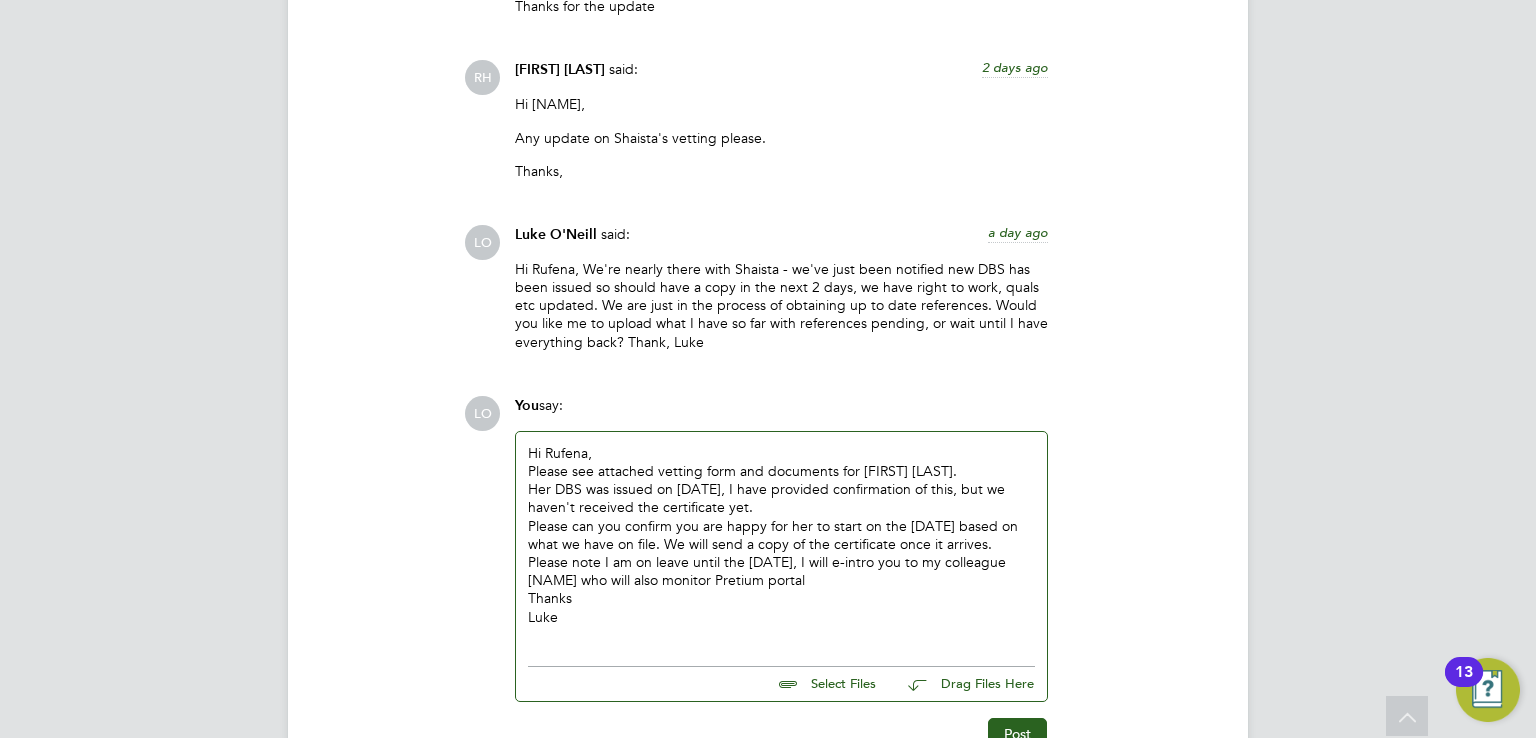 click 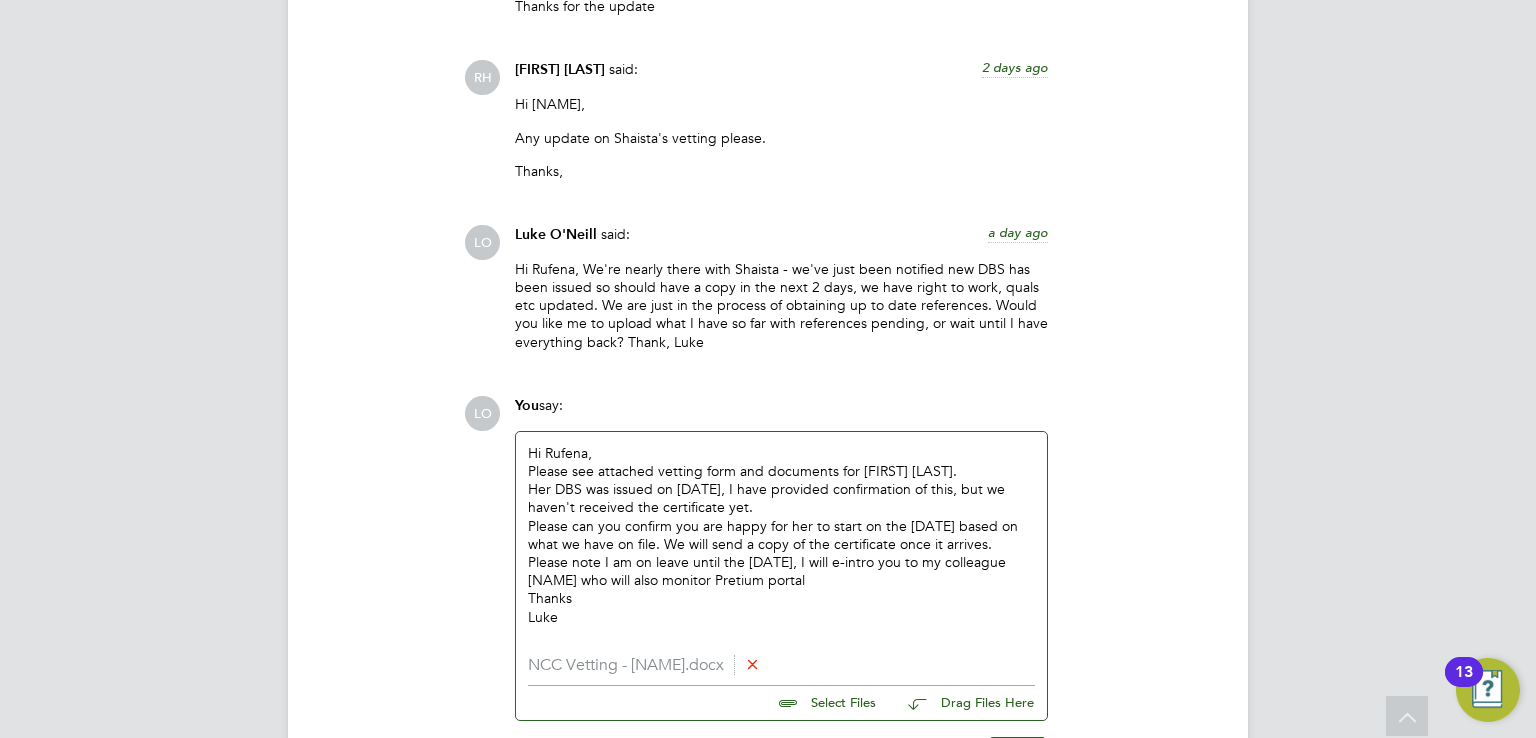 click 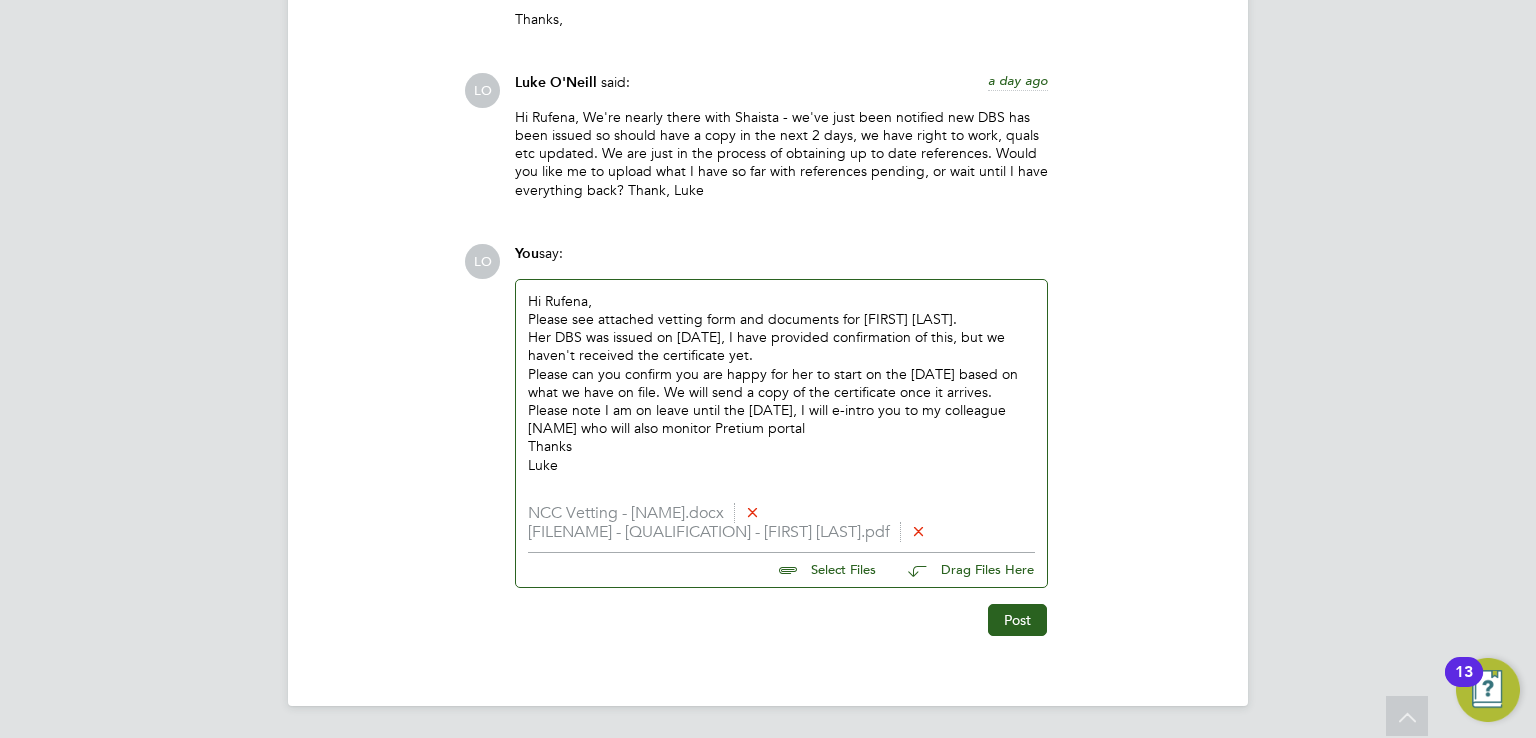 scroll, scrollTop: 2618, scrollLeft: 0, axis: vertical 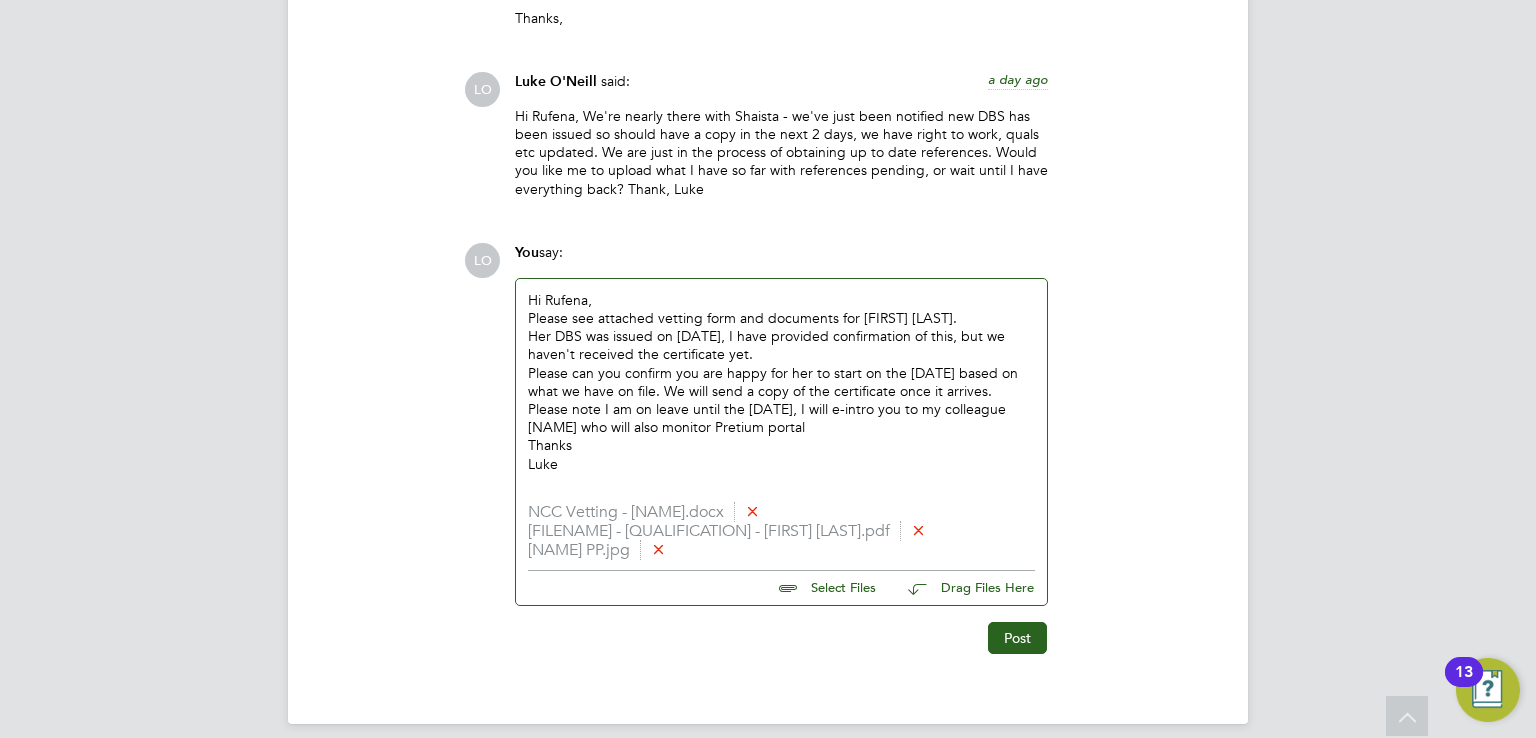 click 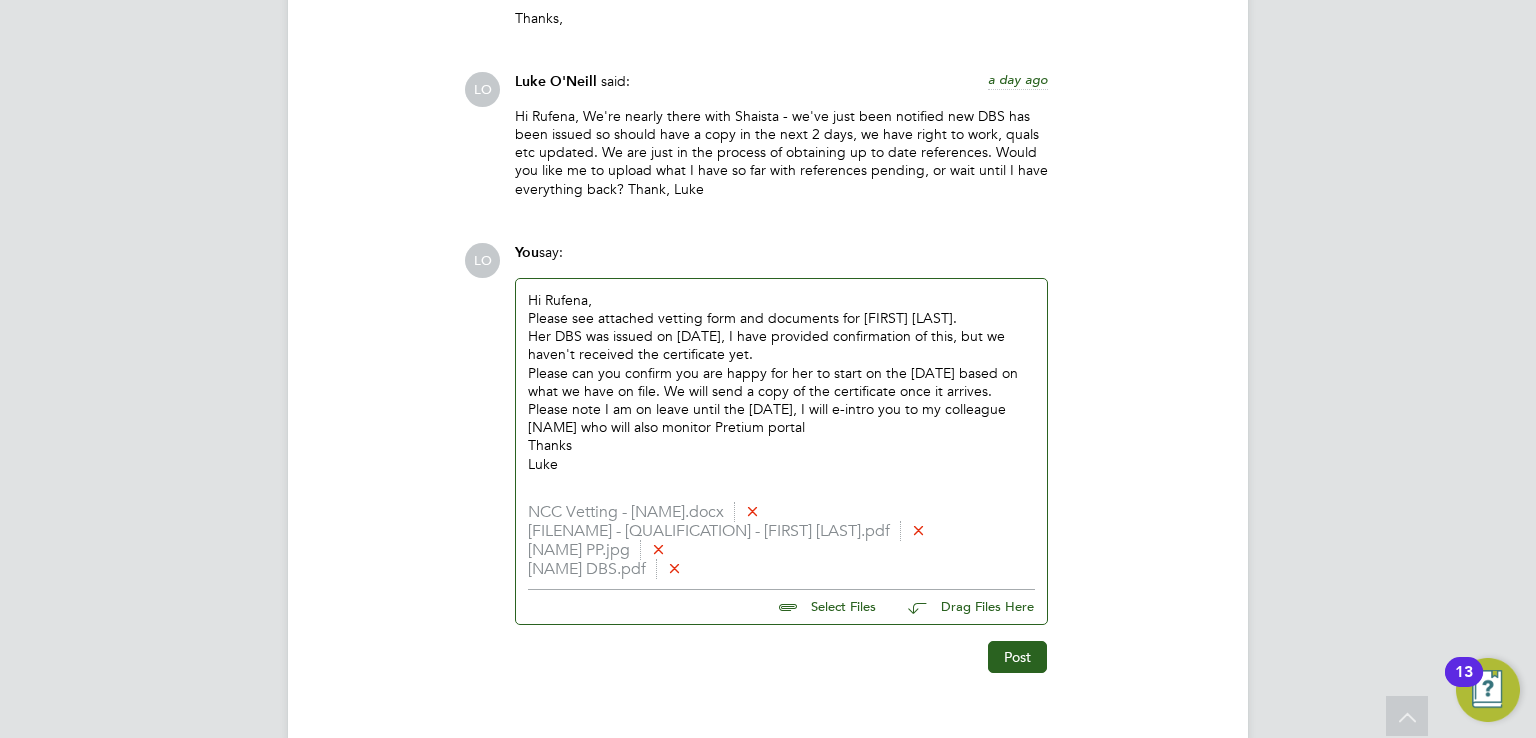 click 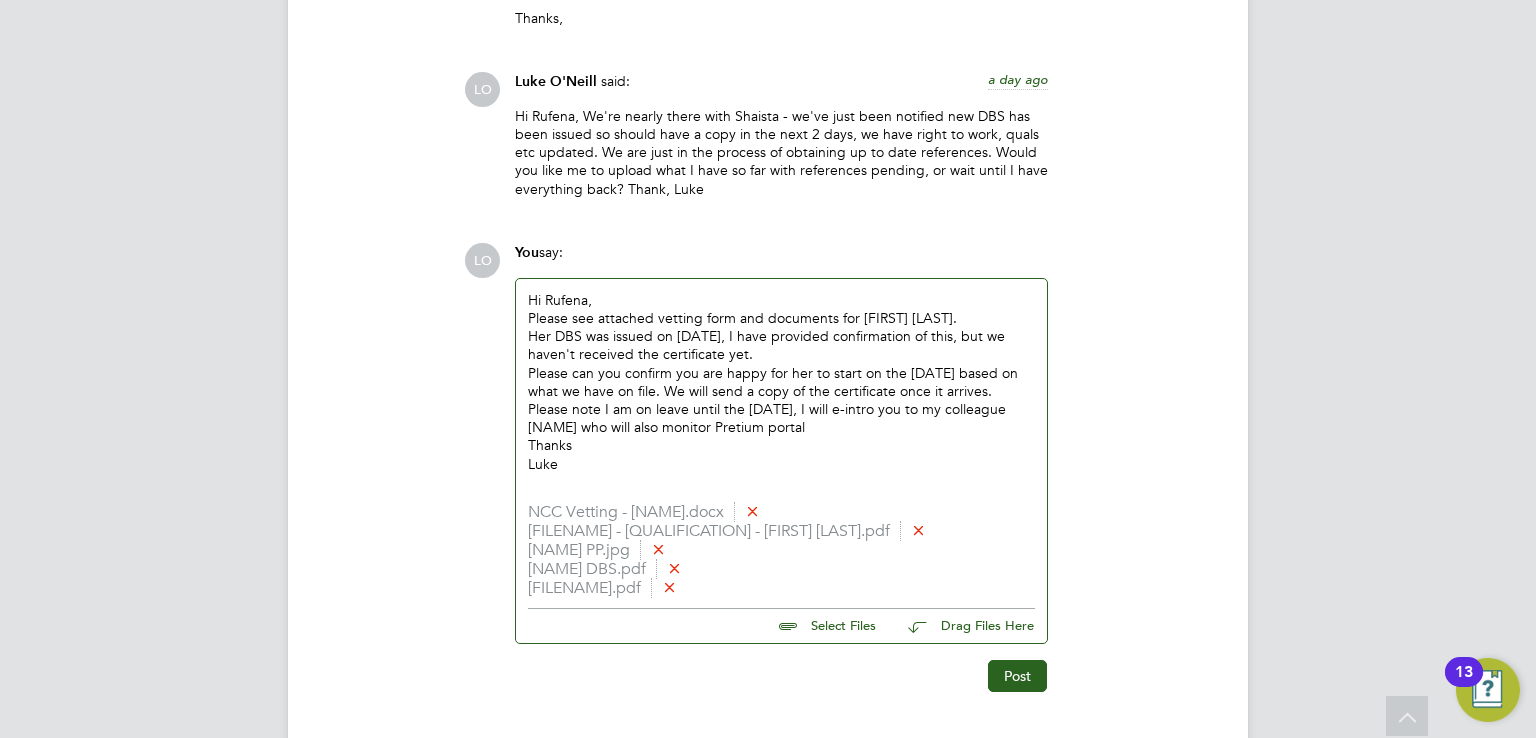 click 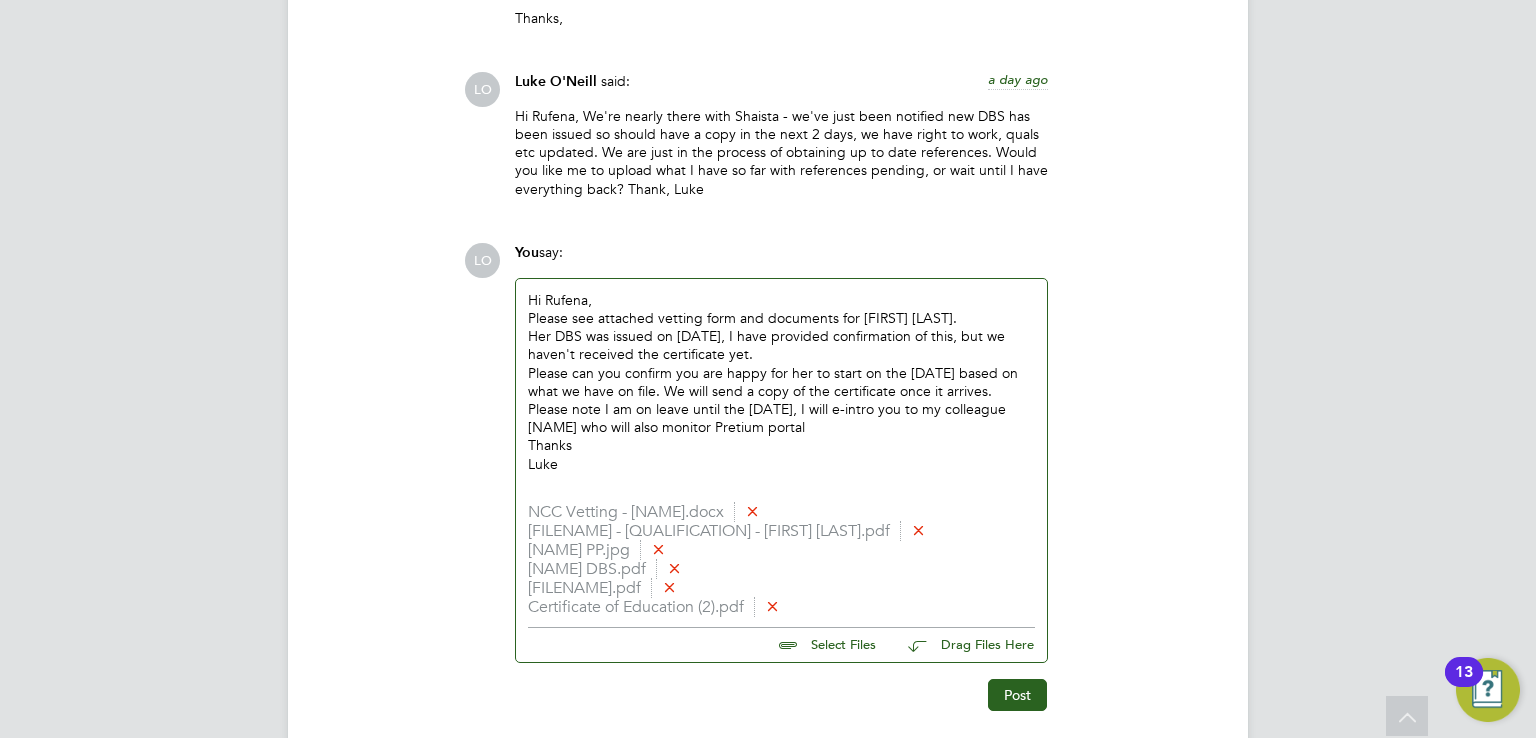 click 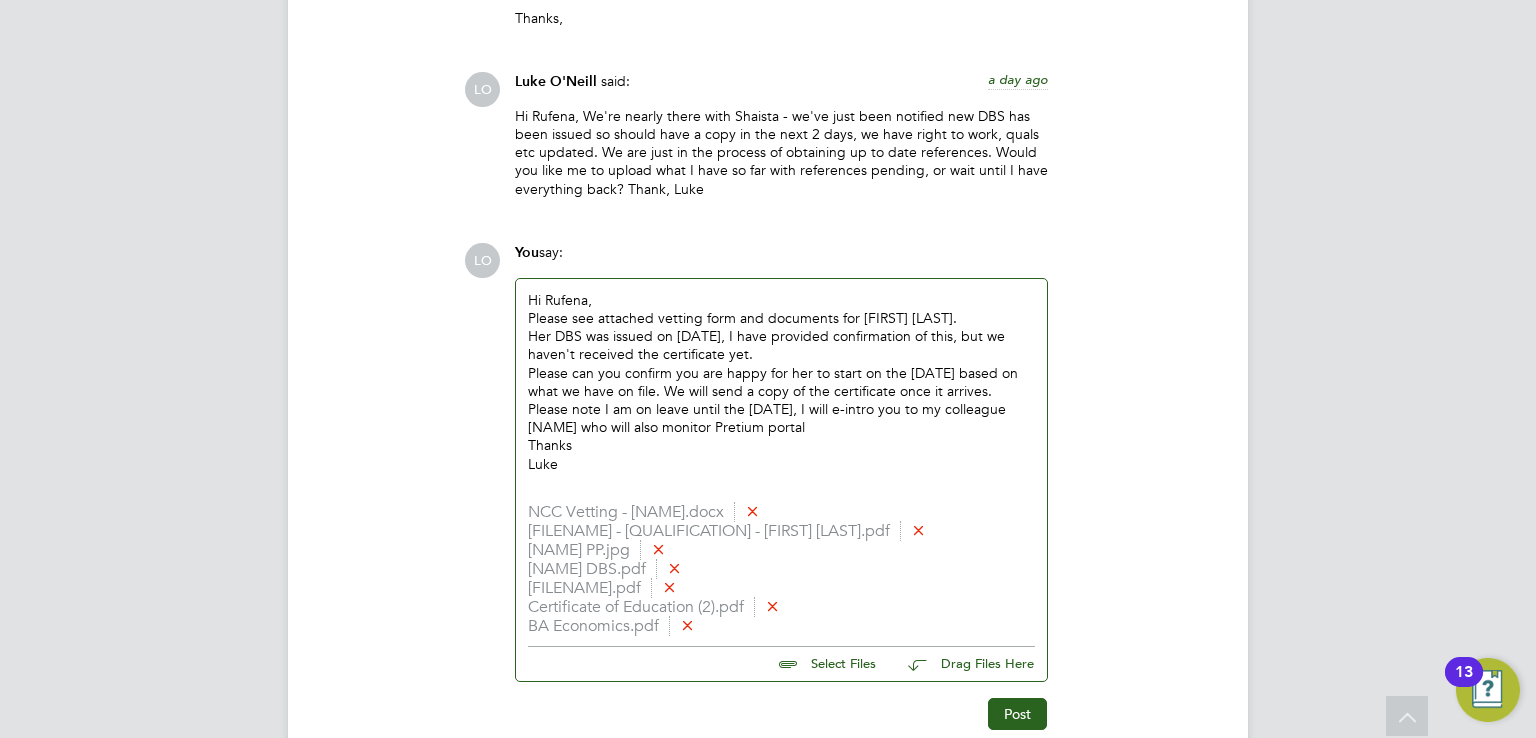 click 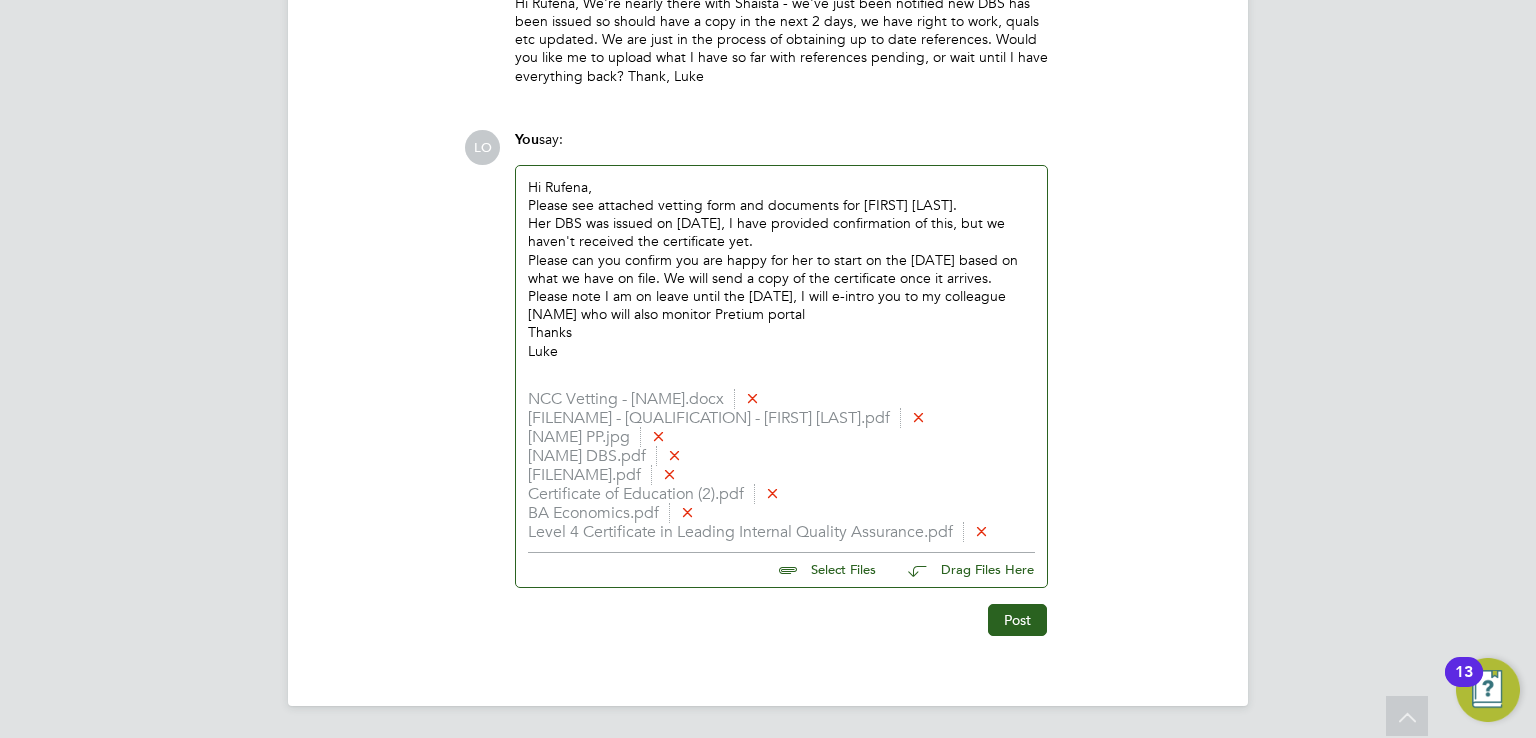 scroll, scrollTop: 2732, scrollLeft: 0, axis: vertical 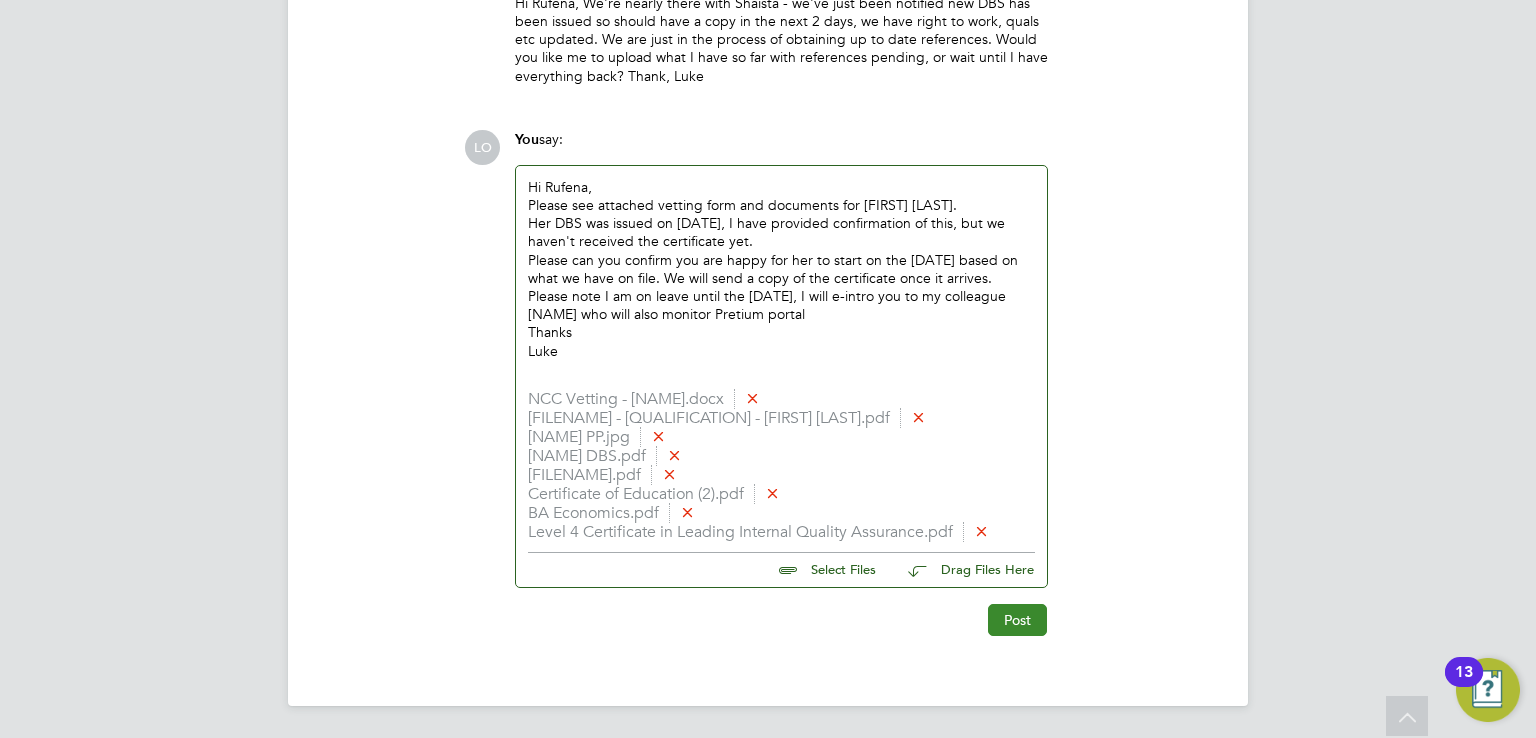 click on "Post" 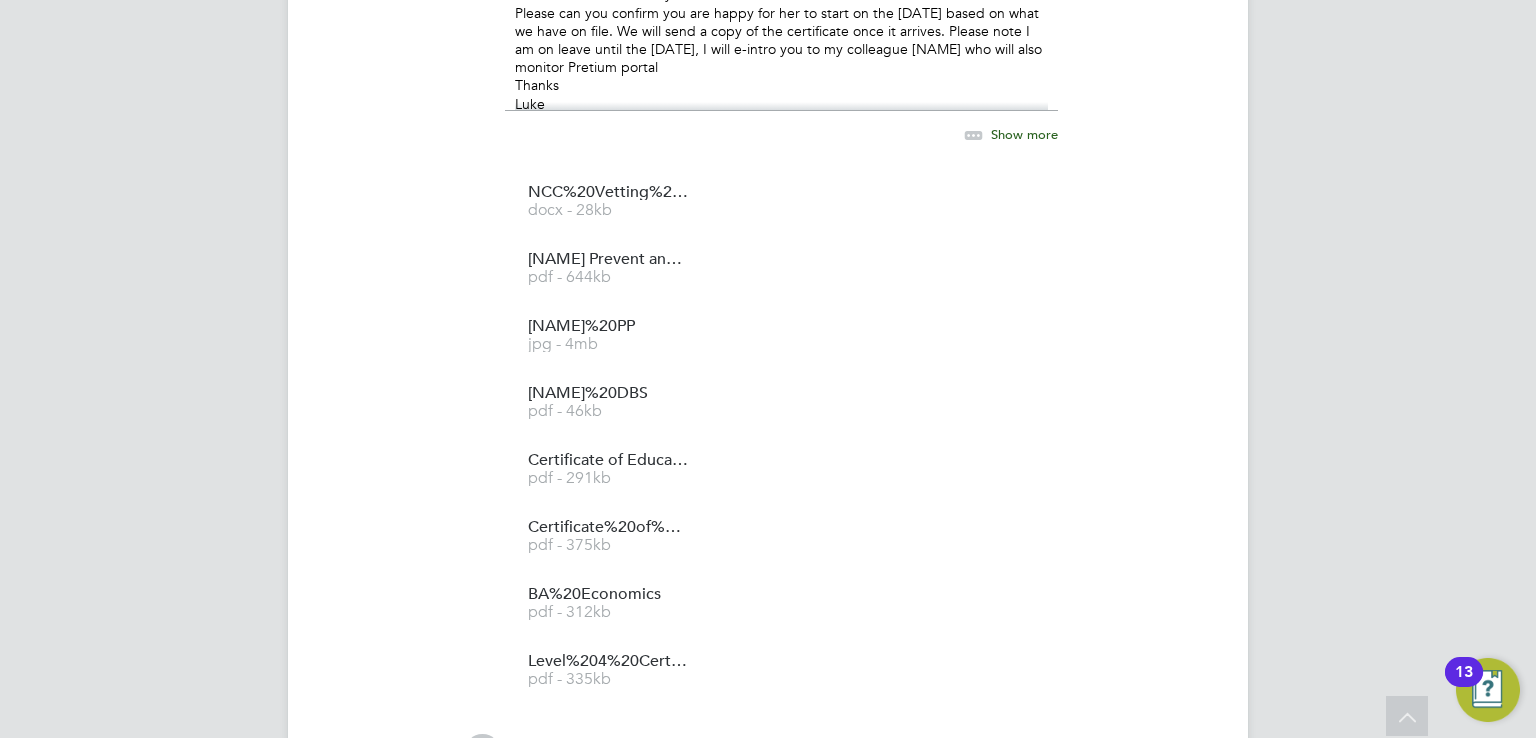 scroll, scrollTop: 3304, scrollLeft: 0, axis: vertical 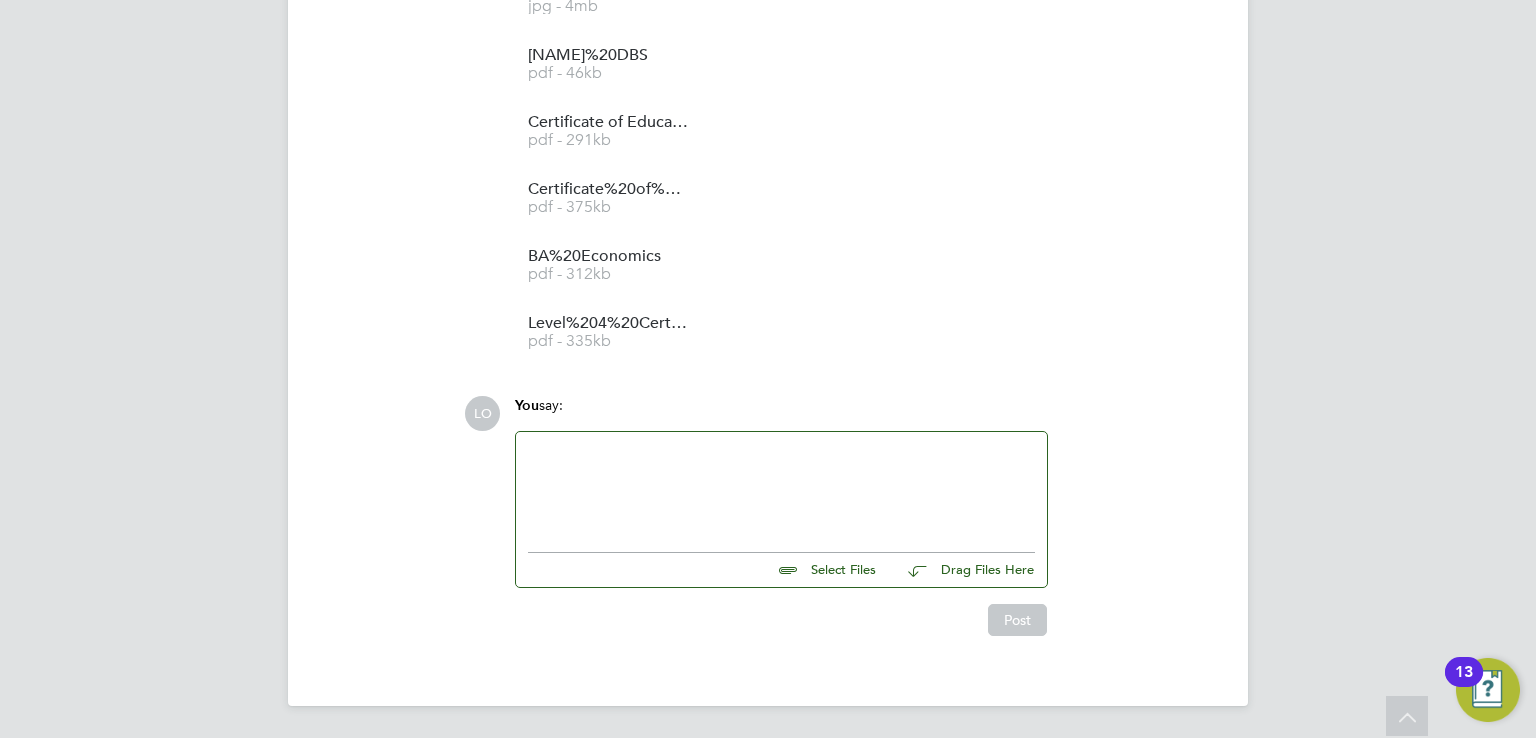click 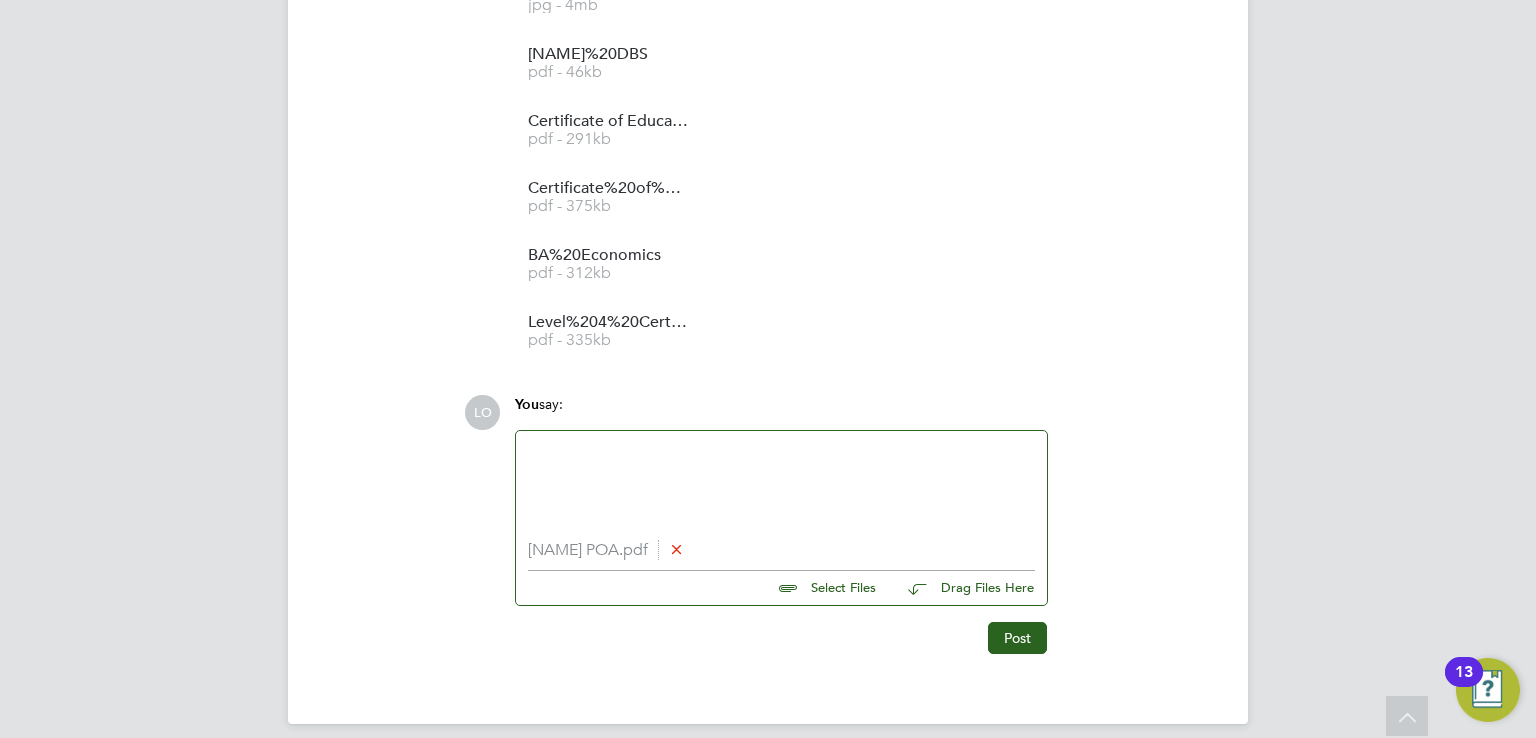 click 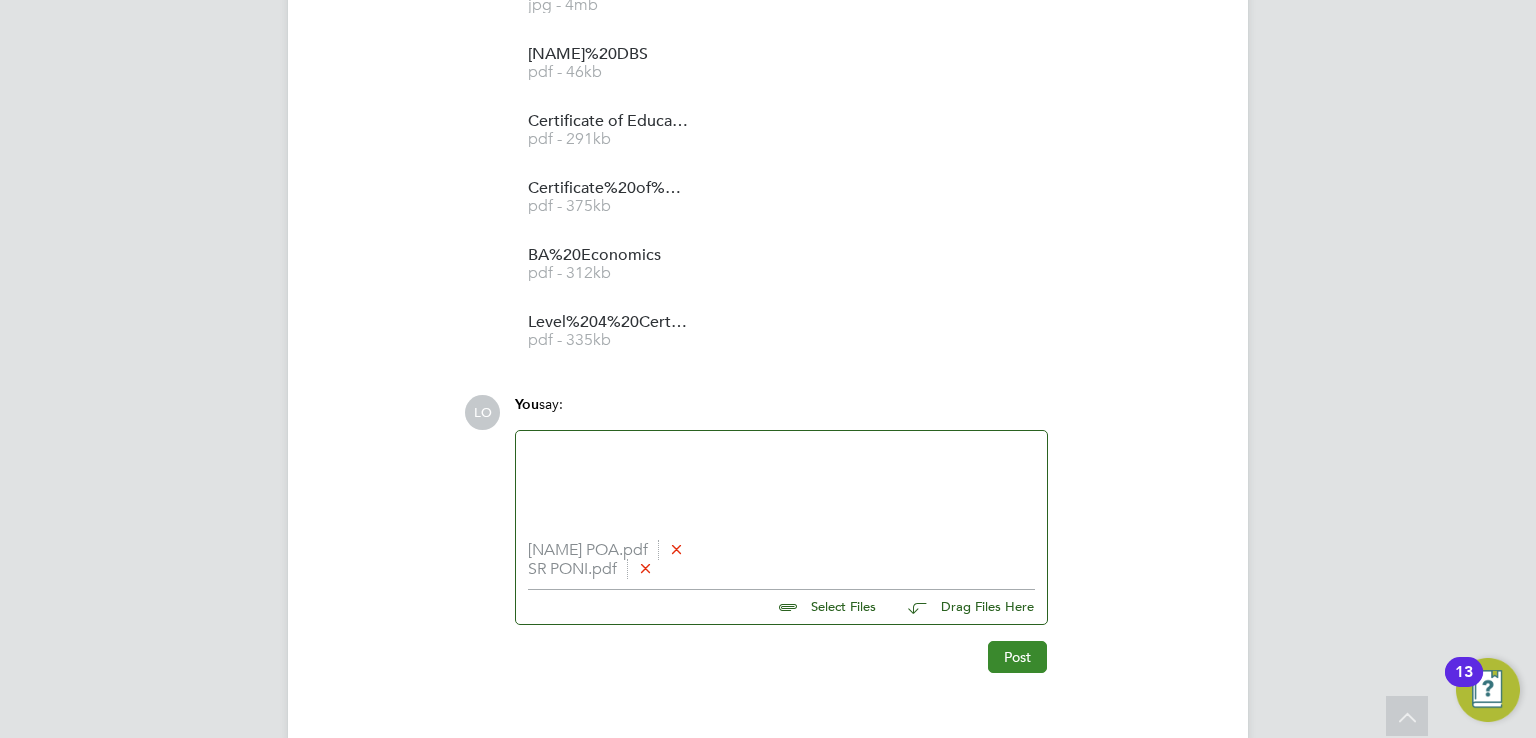 click on "Post" 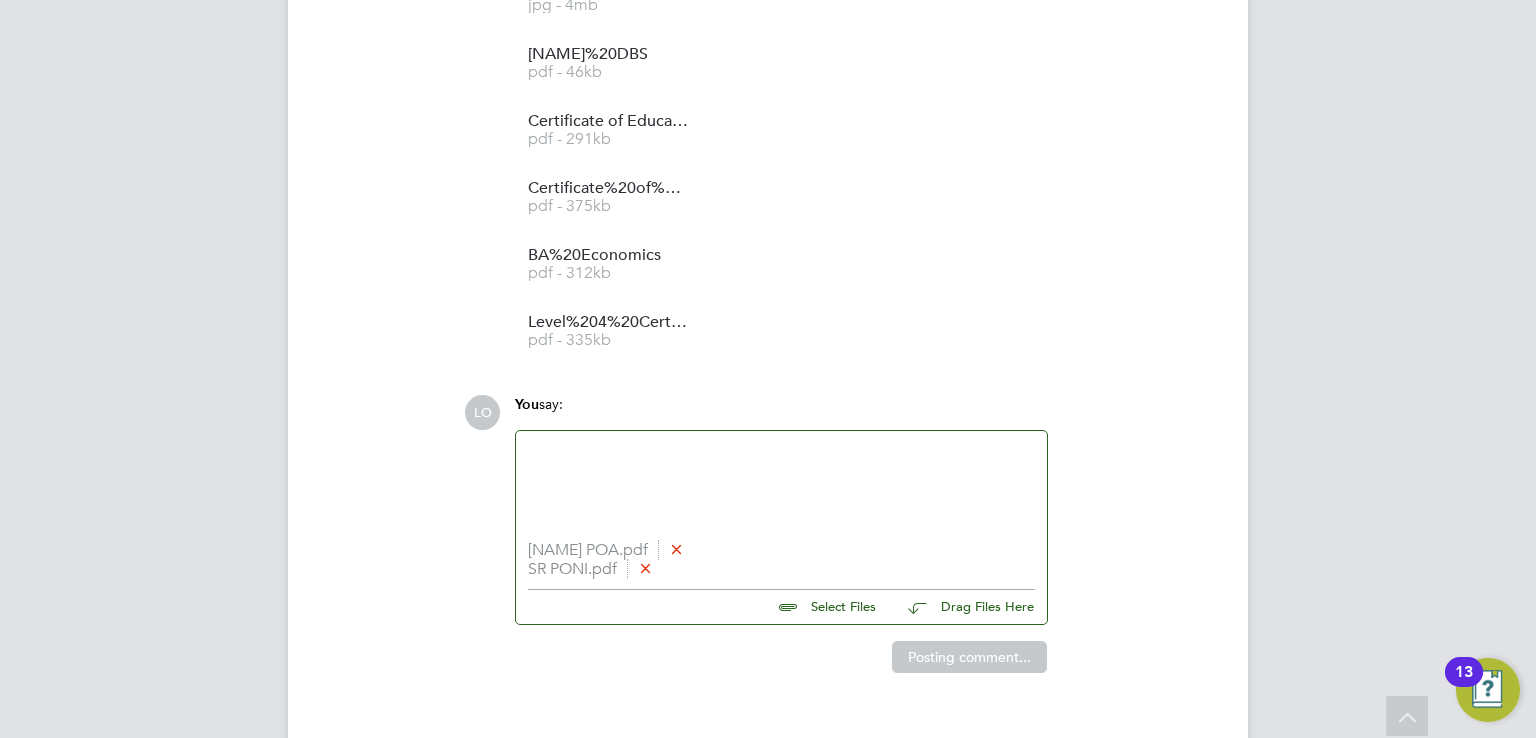click on "NCC Vetting - [NAME]   docx - 28kb [NAME] Prevent and SG Training   pdf - 644kb [NAME]   jpg - 4mb [NAME]   pdf - 46kb Certificate of Education    pdf - 291kb Certificate of Education (2)   pdf - 375kb BA Economics   pdf - 312kb Level 4 Certificate in Leading Internal Quality Assurance   pdf - 335kb" 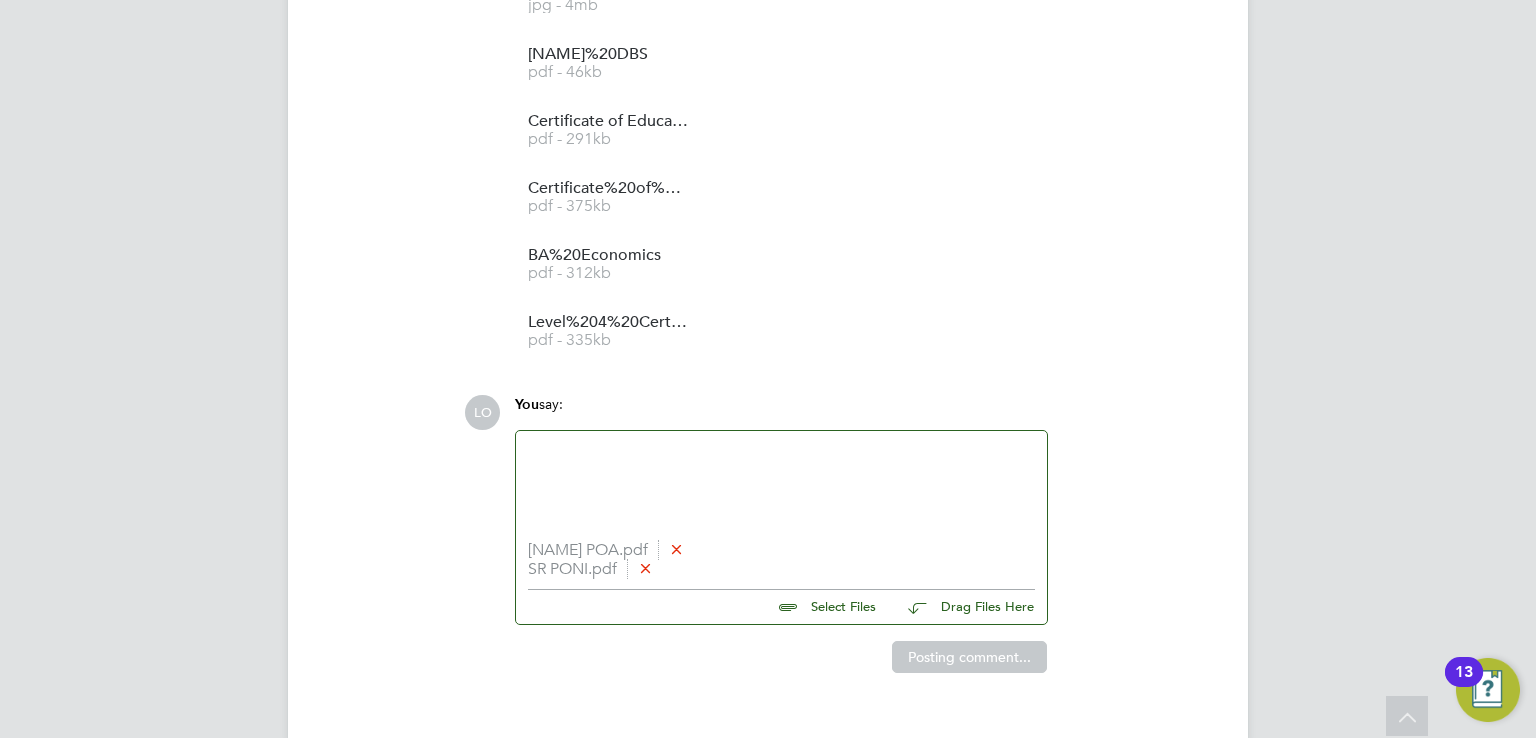 click 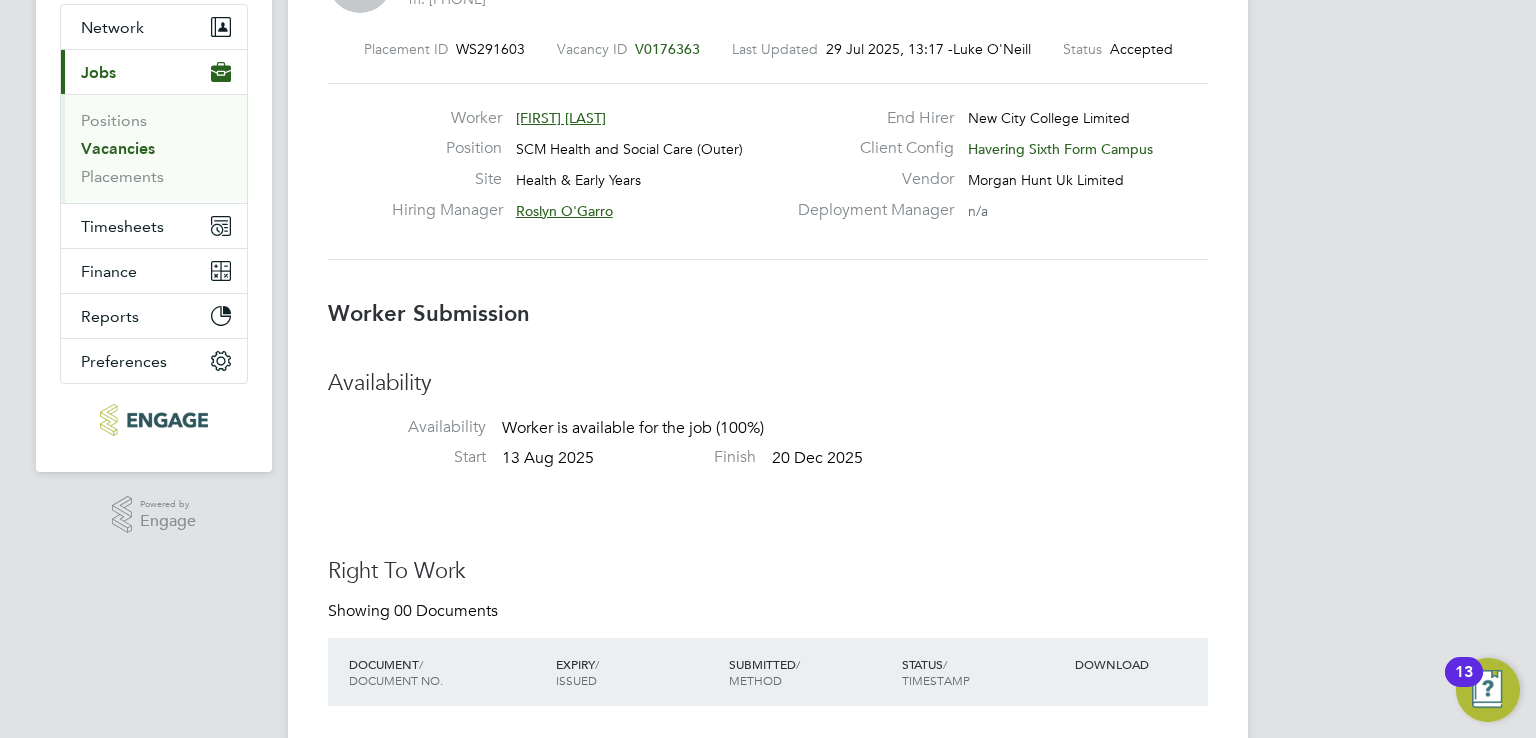 scroll, scrollTop: 312, scrollLeft: 0, axis: vertical 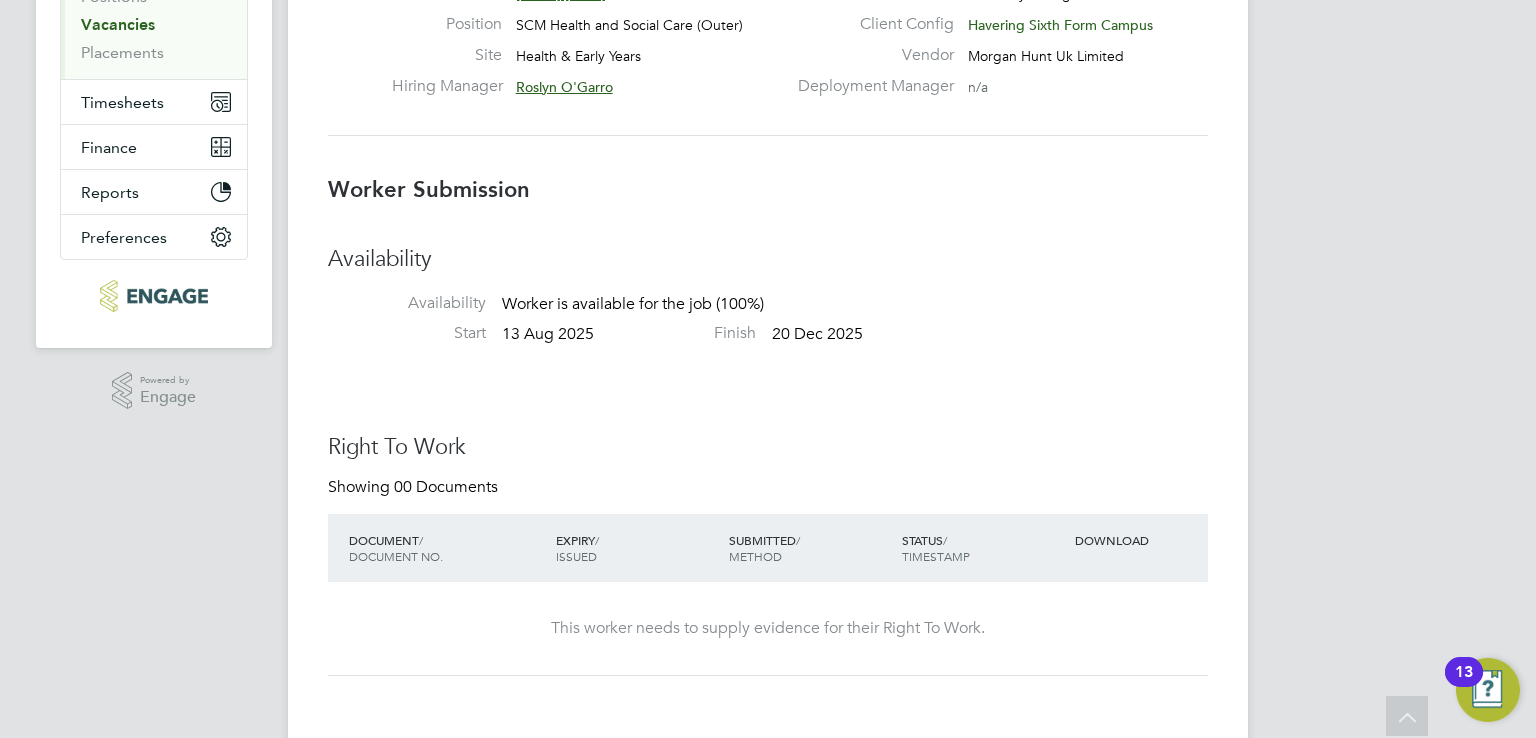 click on "Availability Availability   Worker is available for the job (100%)" at bounding box center [768, 284] 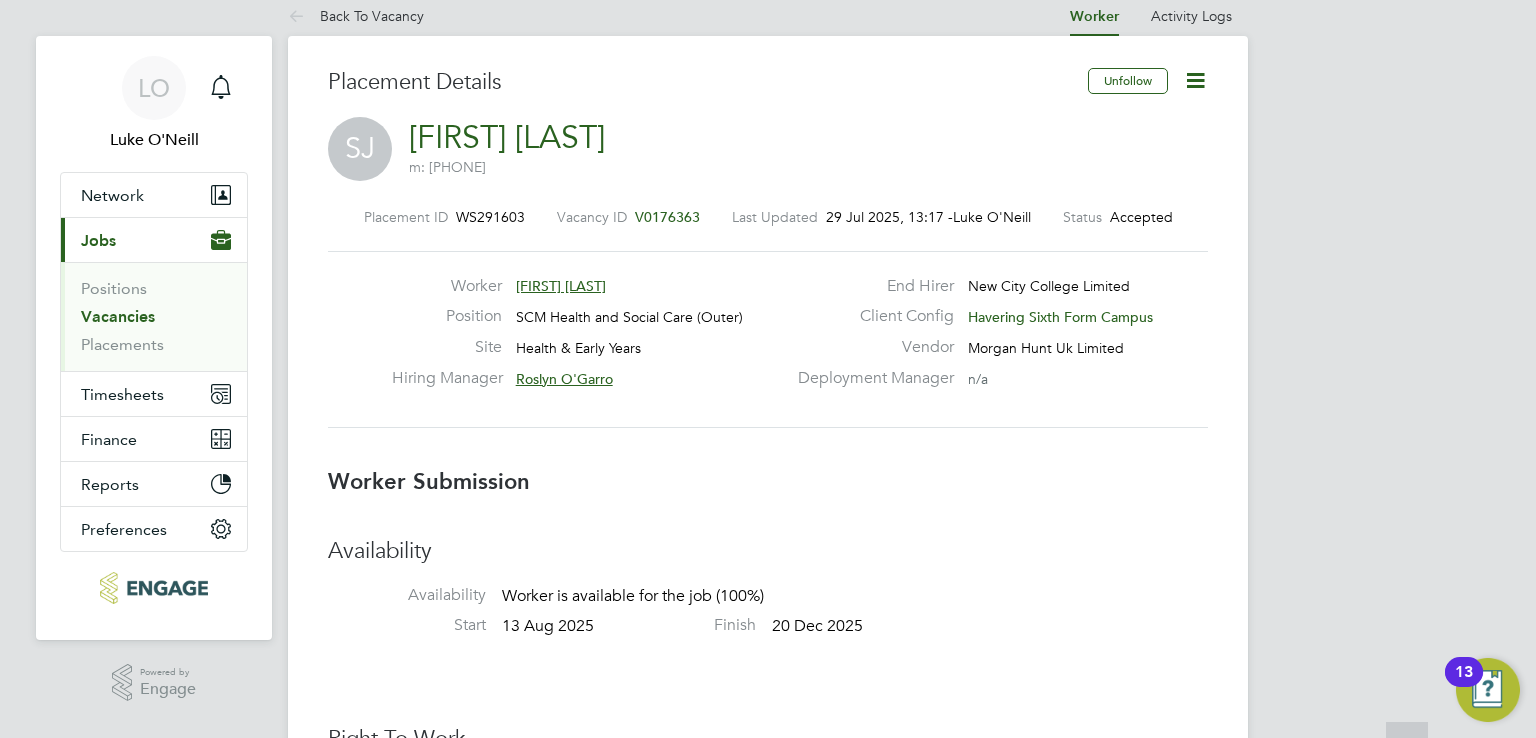 scroll, scrollTop: 0, scrollLeft: 0, axis: both 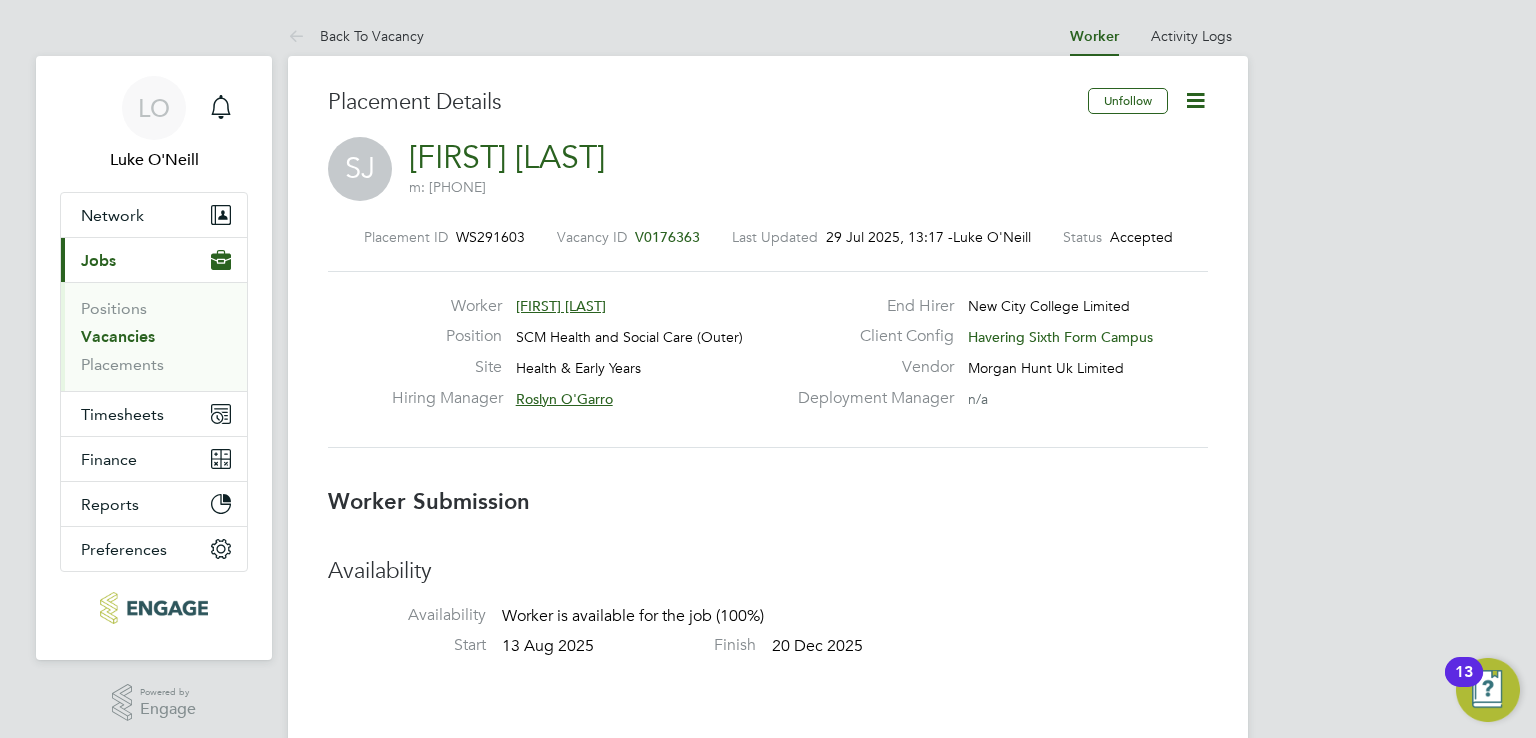 click on "Havering Sixth Form Campus" 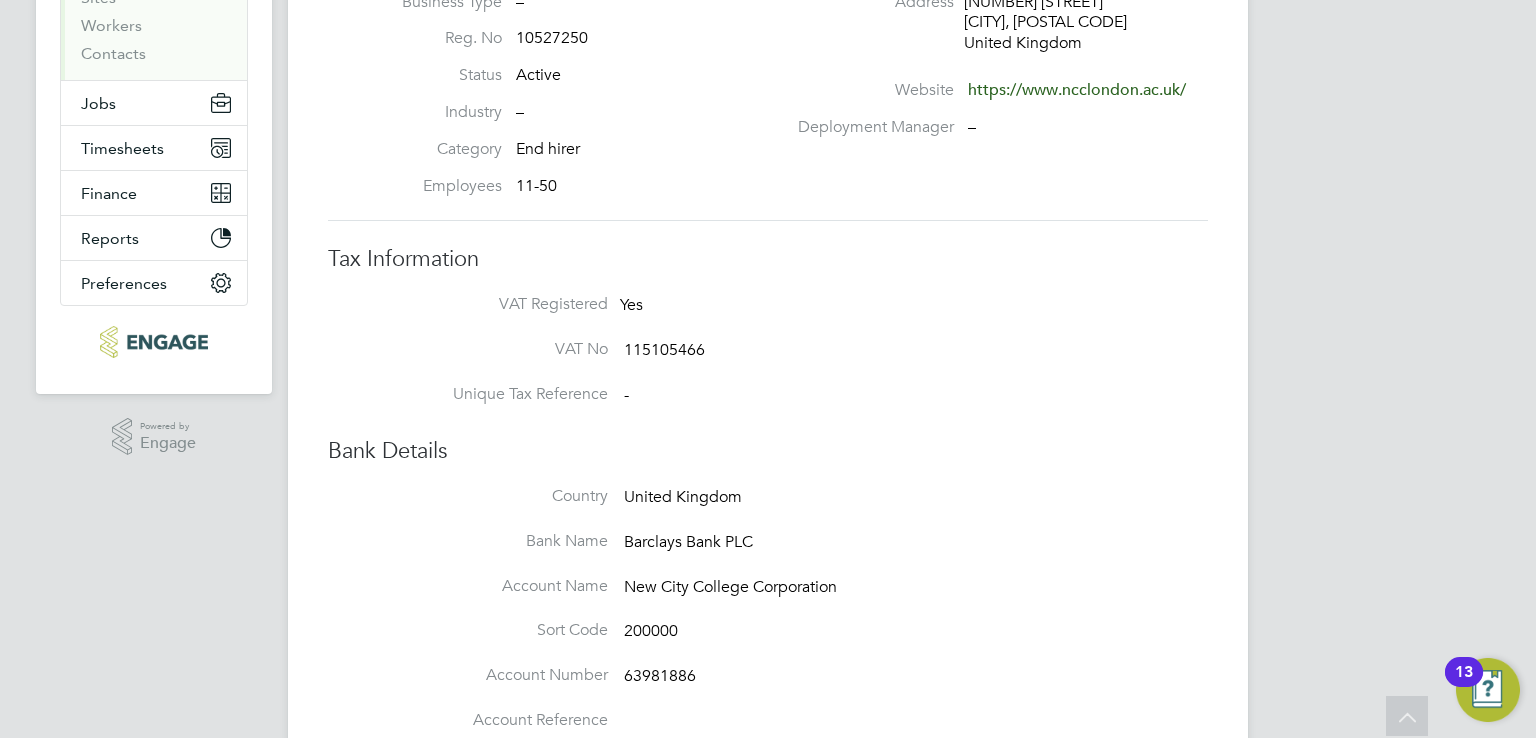 scroll, scrollTop: 0, scrollLeft: 0, axis: both 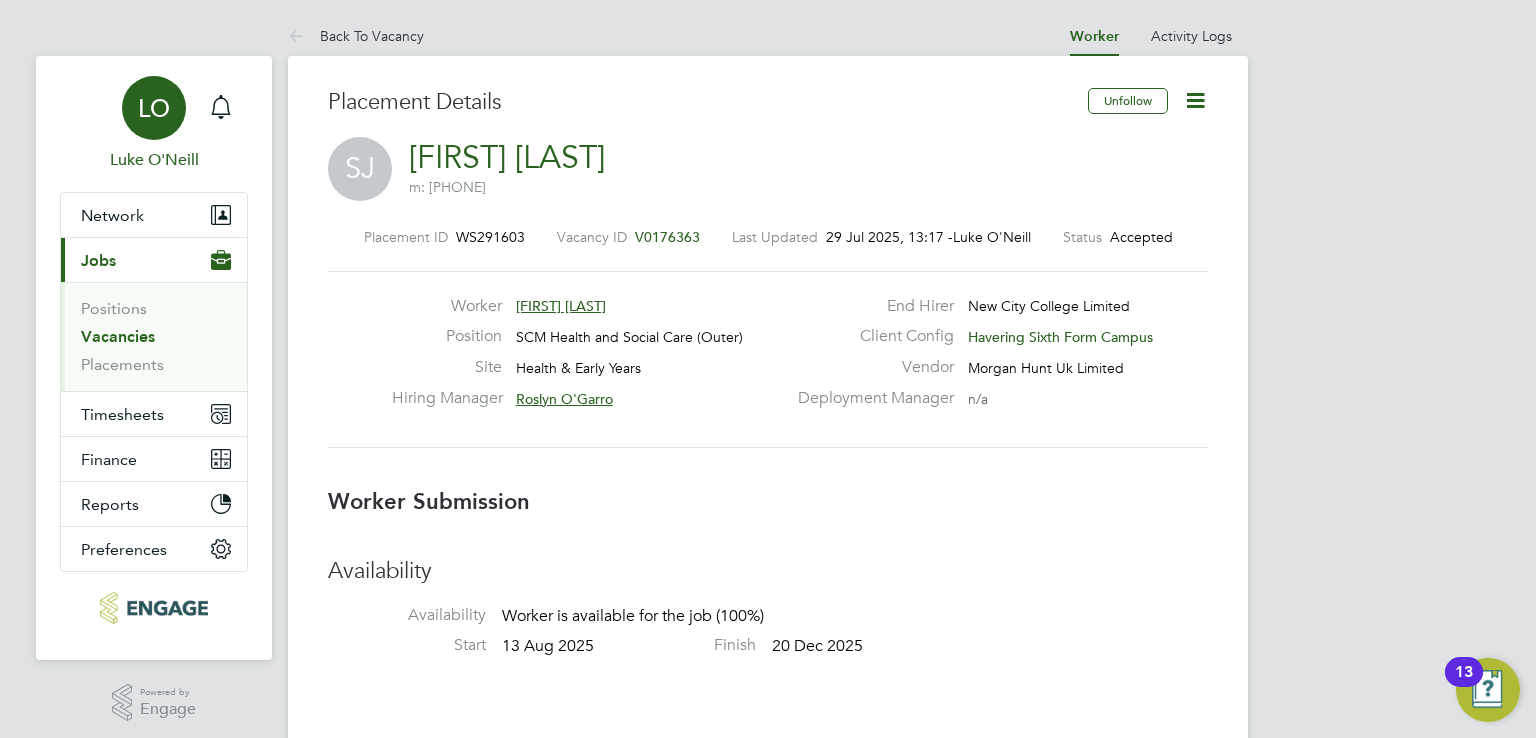 click on "LO" at bounding box center (154, 108) 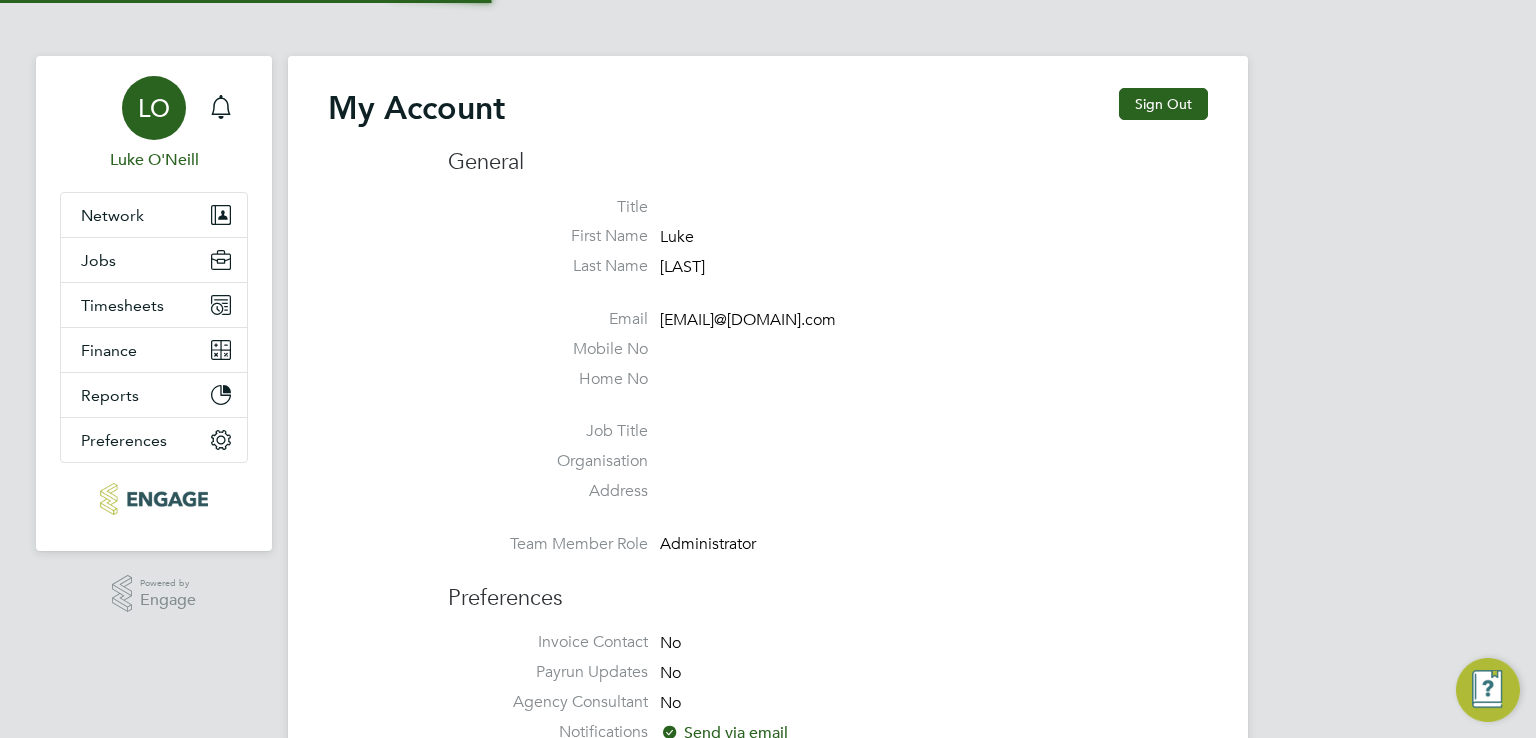 type on "[EMAIL]@[DOMAIN].com" 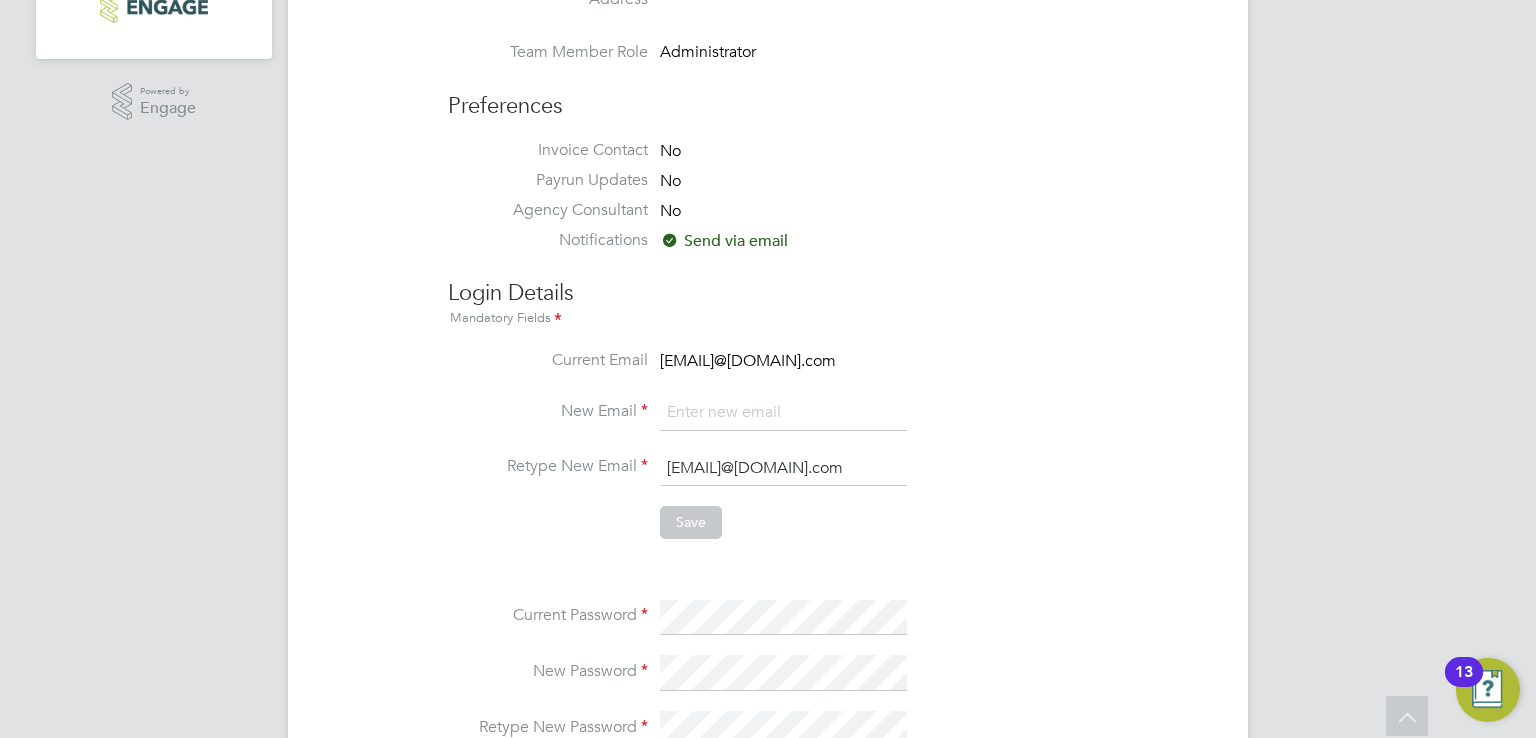scroll, scrollTop: 600, scrollLeft: 0, axis: vertical 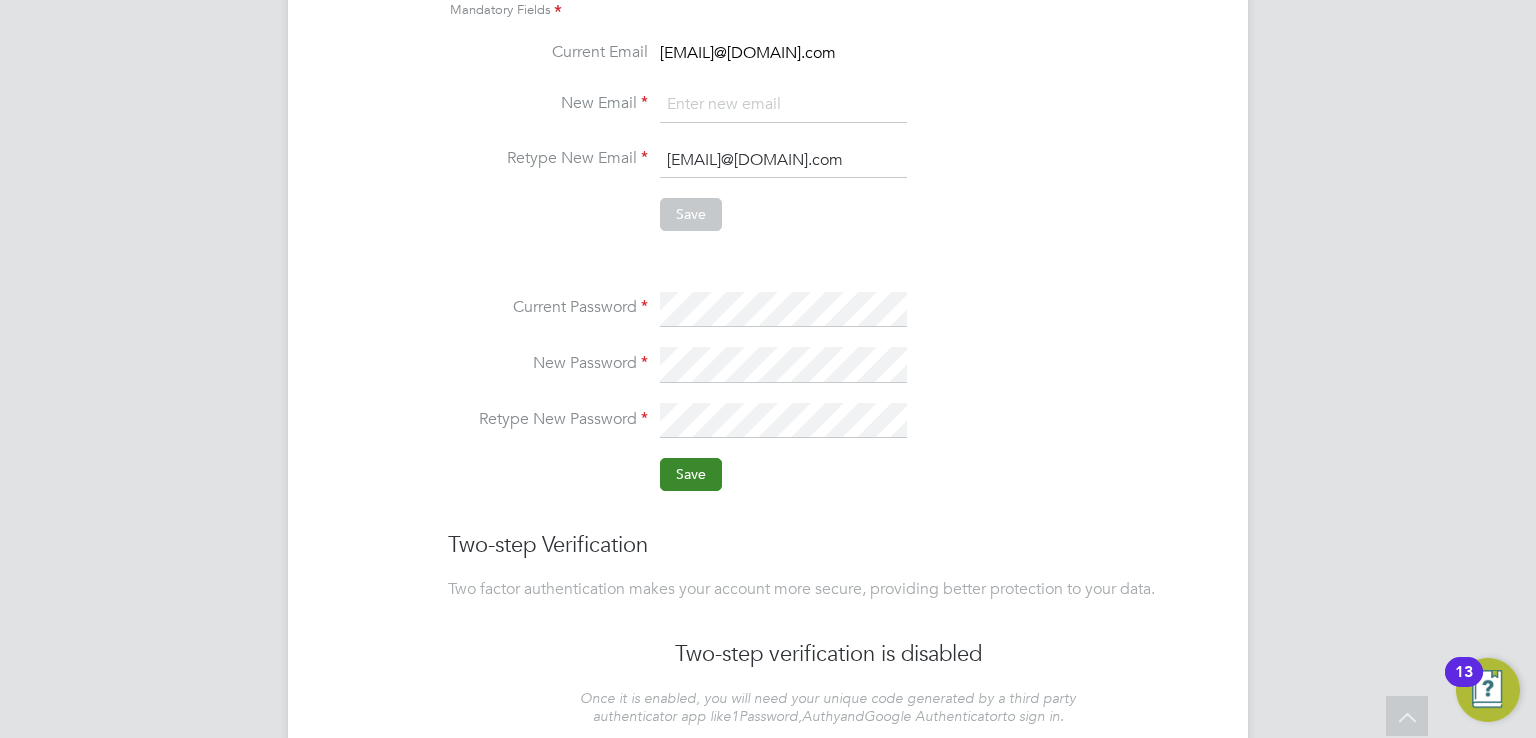 click on "Save" 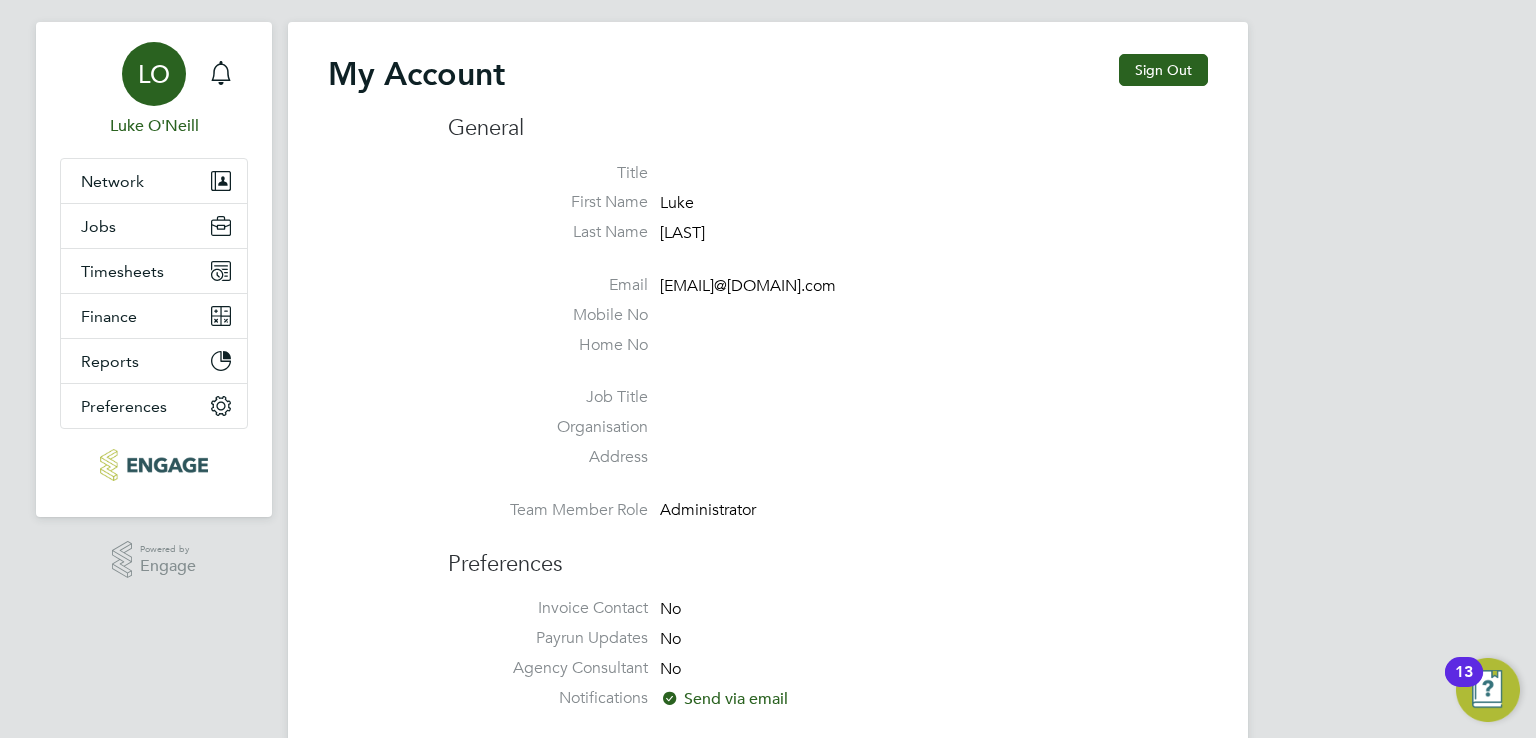scroll, scrollTop: 0, scrollLeft: 0, axis: both 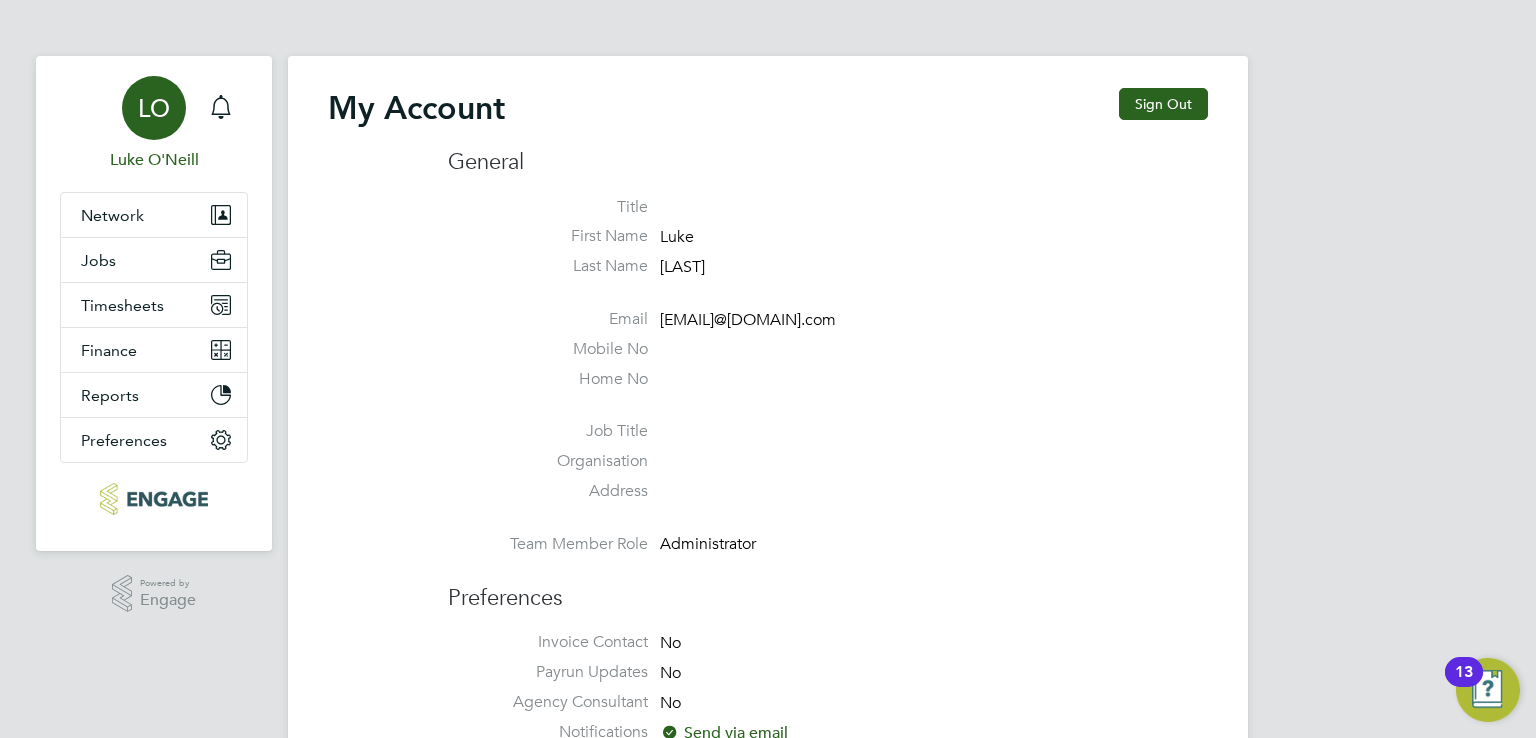 drag, startPoint x: 661, startPoint y: 318, endPoint x: 872, endPoint y: 321, distance: 211.02133 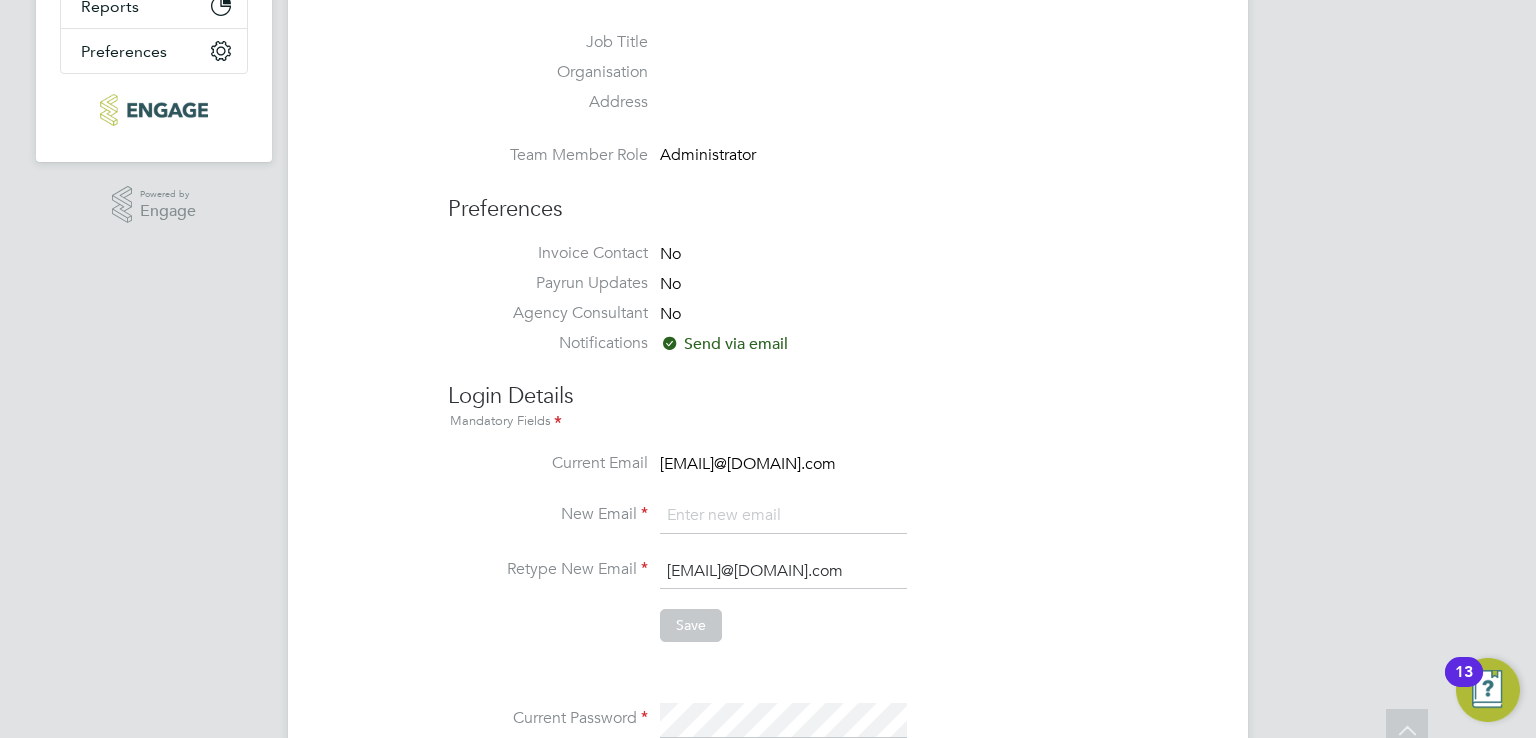 scroll, scrollTop: 400, scrollLeft: 0, axis: vertical 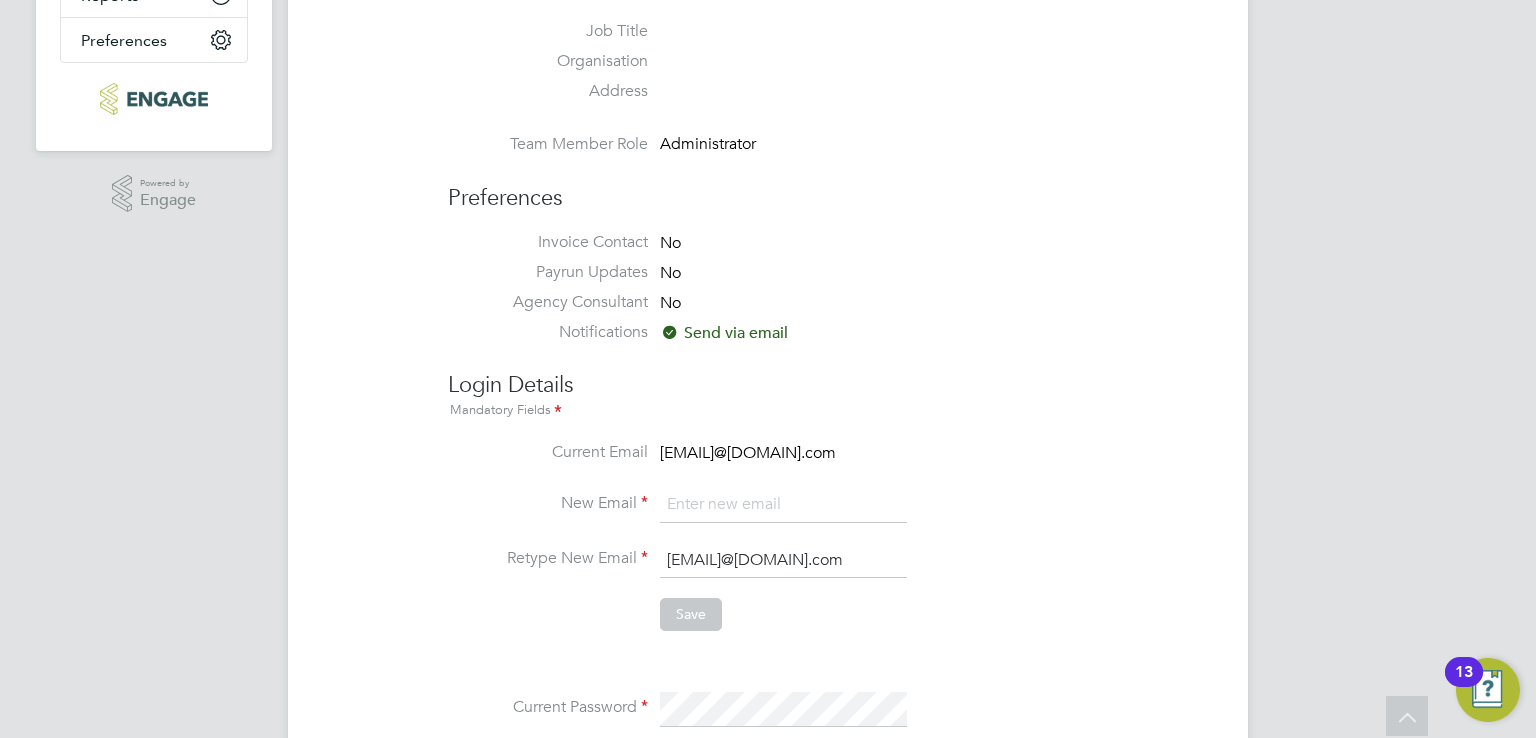 click on "My Account Sign Out General Title First Name [FIRST] Last Name [LAST] Email [EMAIL] Mobile No Home No Job Title Organisation Address Team Member Role Administrator Preferences Invoice Contact No Payrun Updates No Agency Consultant No Notifications Send via email Login Details Mandatory Fields Current Email [EMAIL] New Email Retype New Email [EMAIL] Save Current Password New Password Retype New Password Save Two-step Verification Two factor authentication makes your account more secure, providing better protection to your data. Two-step verification is disabled Once it is enabled, you will need your unique code generated by a third party authenticator app like 1Password , Authy and Google Authenticator to sign in. The easiest way to set it up is by using your mobile. Make sure you have one of the apps above installed before you begin. Set up two-step verification" 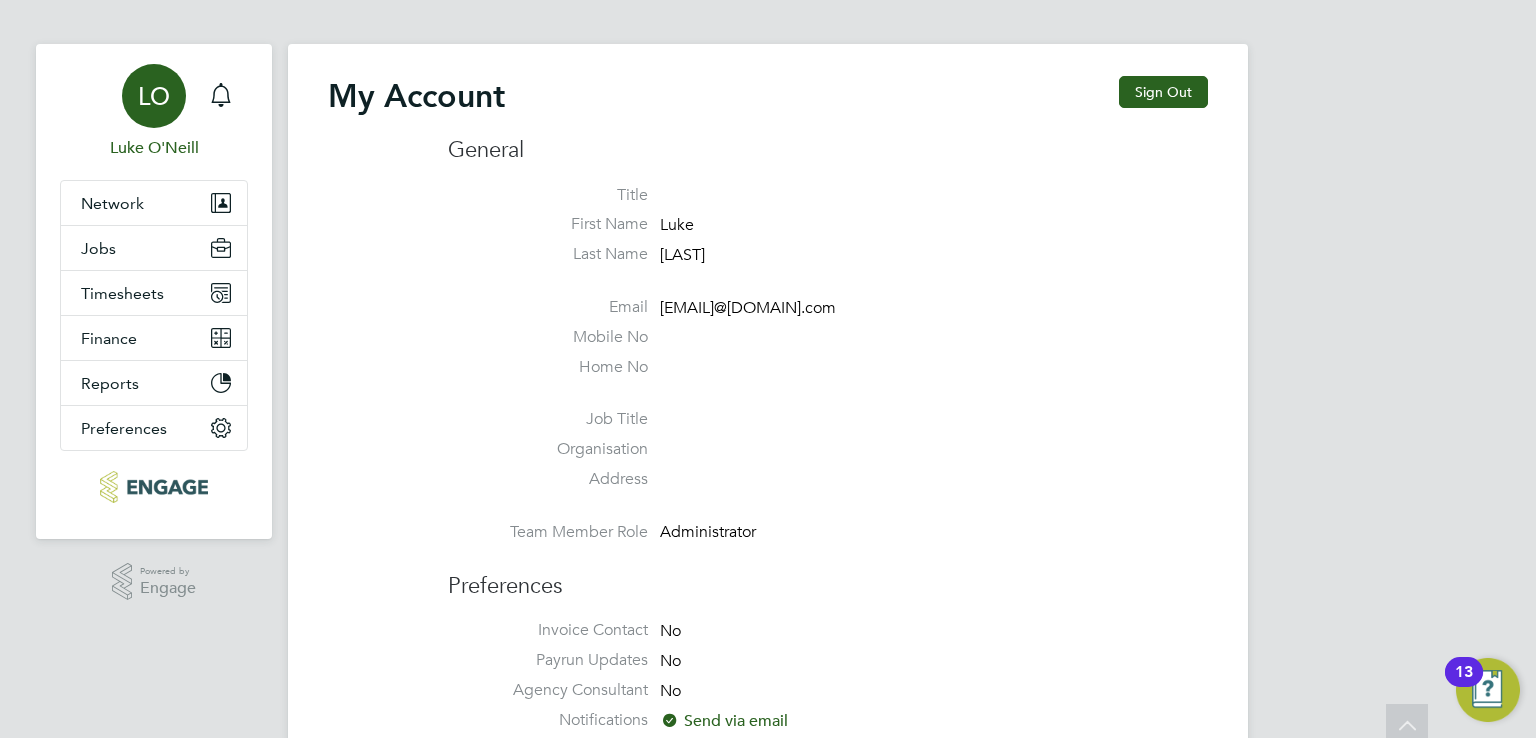 scroll, scrollTop: 0, scrollLeft: 0, axis: both 